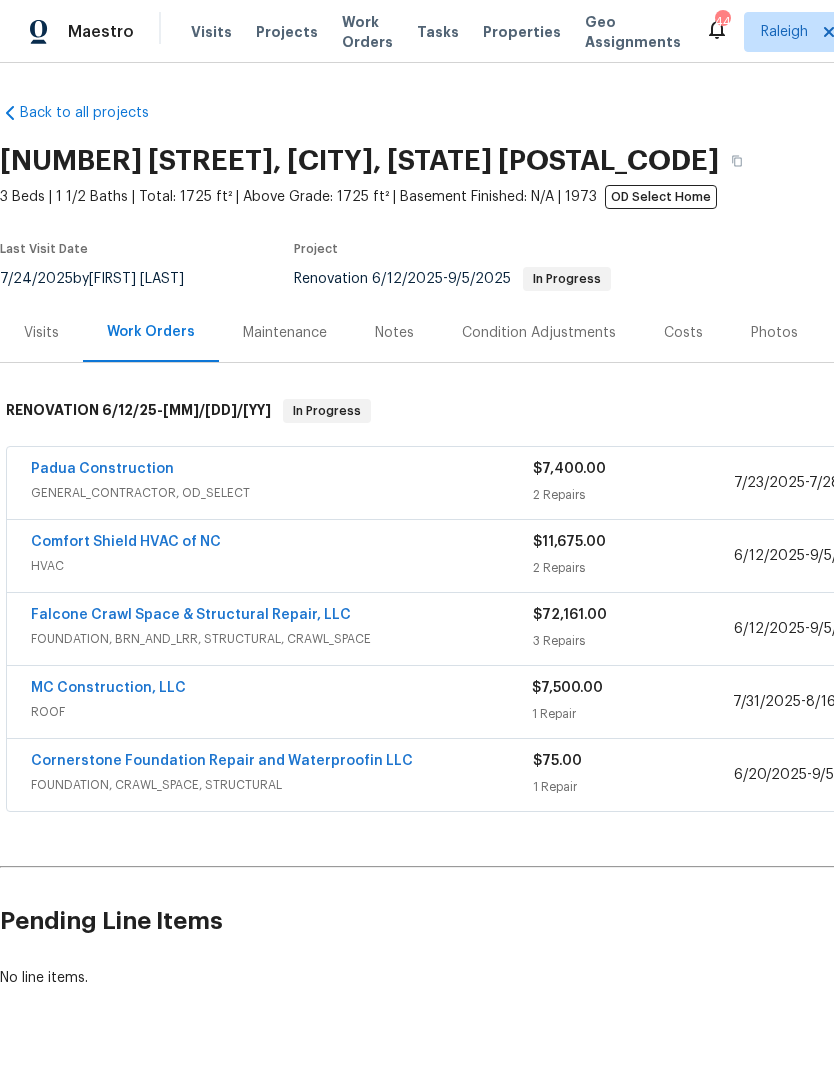 scroll, scrollTop: 0, scrollLeft: 0, axis: both 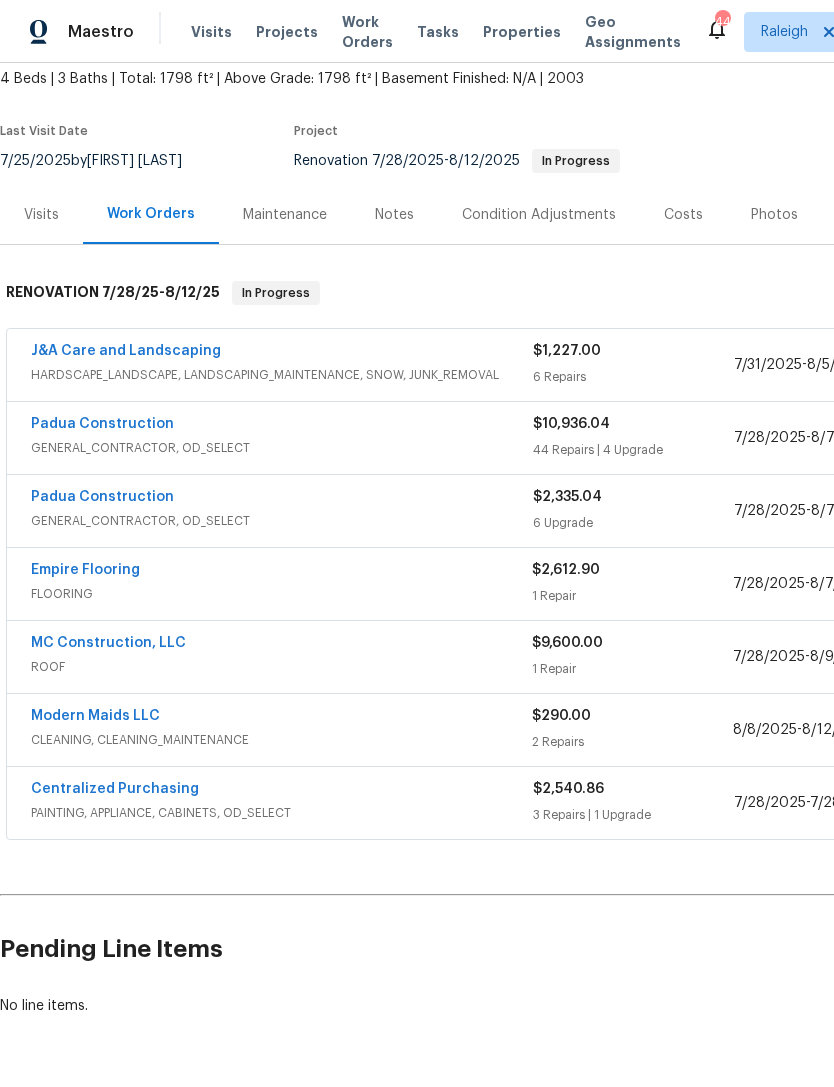 click on "J&A Care and Landscaping" at bounding box center (126, 351) 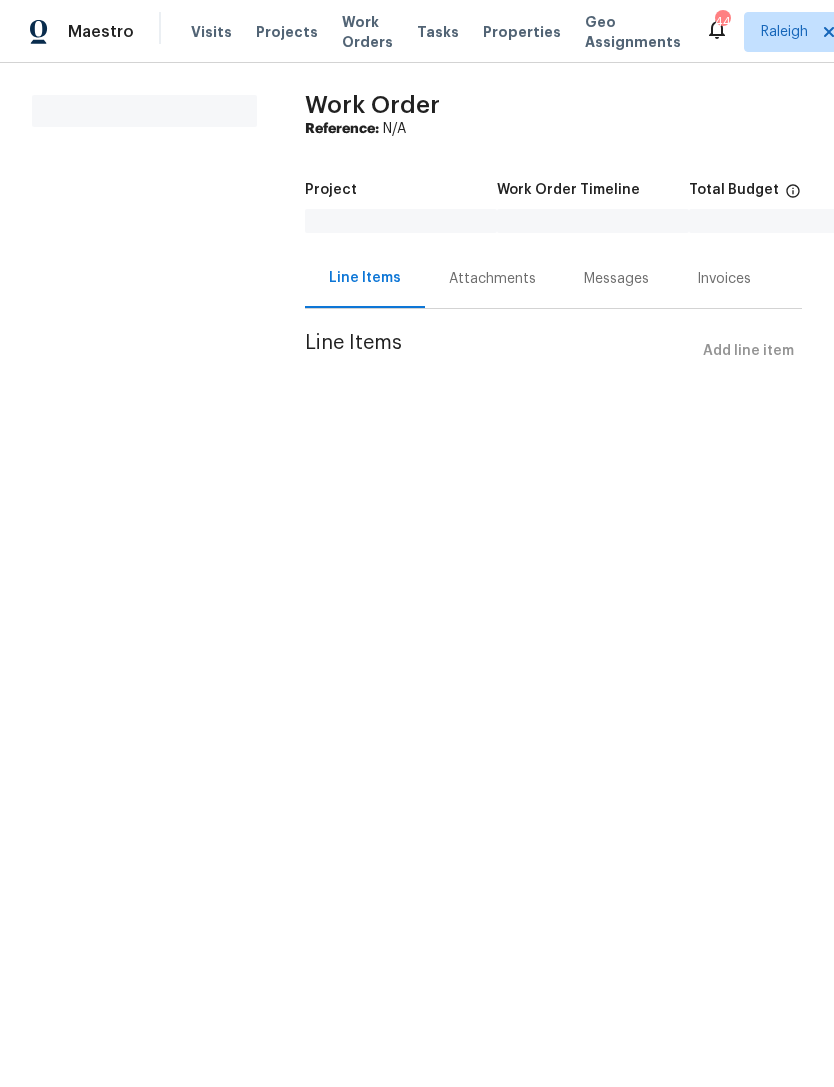 scroll, scrollTop: 0, scrollLeft: 0, axis: both 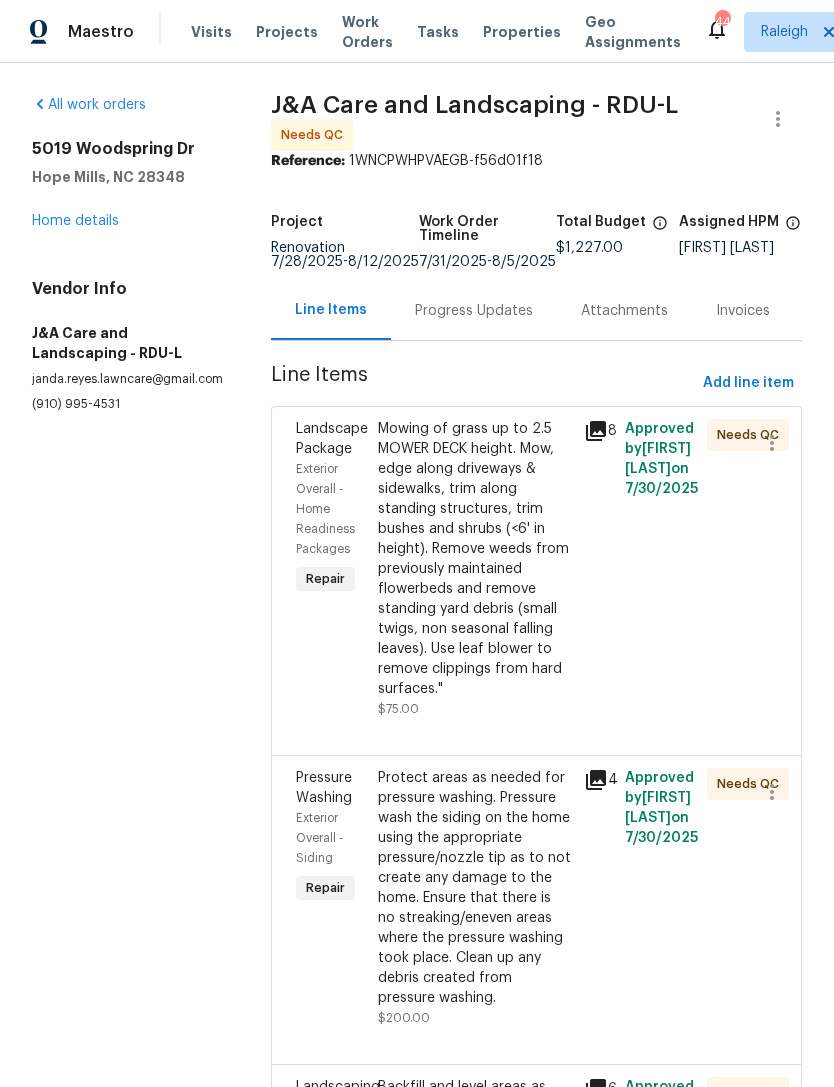 click on "Mowing of grass up to 2.5 MOWER DECK height. Mow, edge along driveways & sidewalks, trim along standing structures, trim bushes and shrubs (<6' in height). Remove weeds from previously maintained flowerbeds and remove standing yard debris (small twigs, non seasonal falling leaves).  Use leaf blower to remove clippings from hard surfaces."" at bounding box center (474, 559) 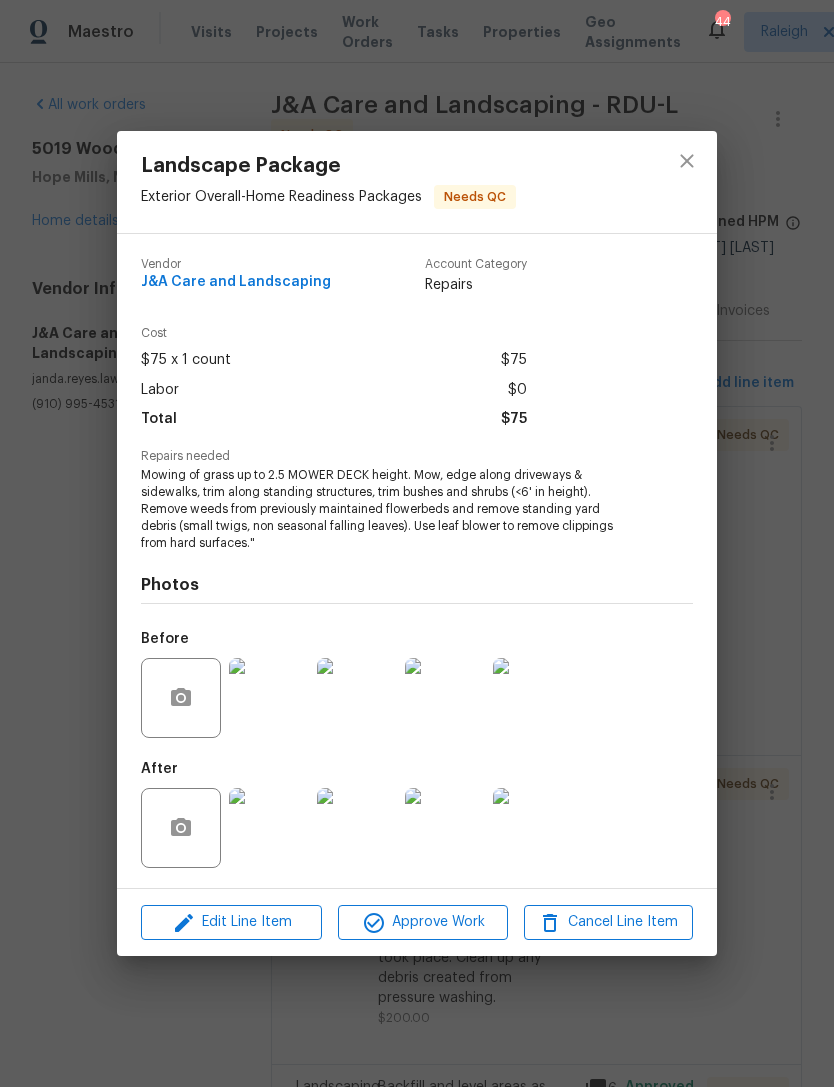 click at bounding box center [269, 828] 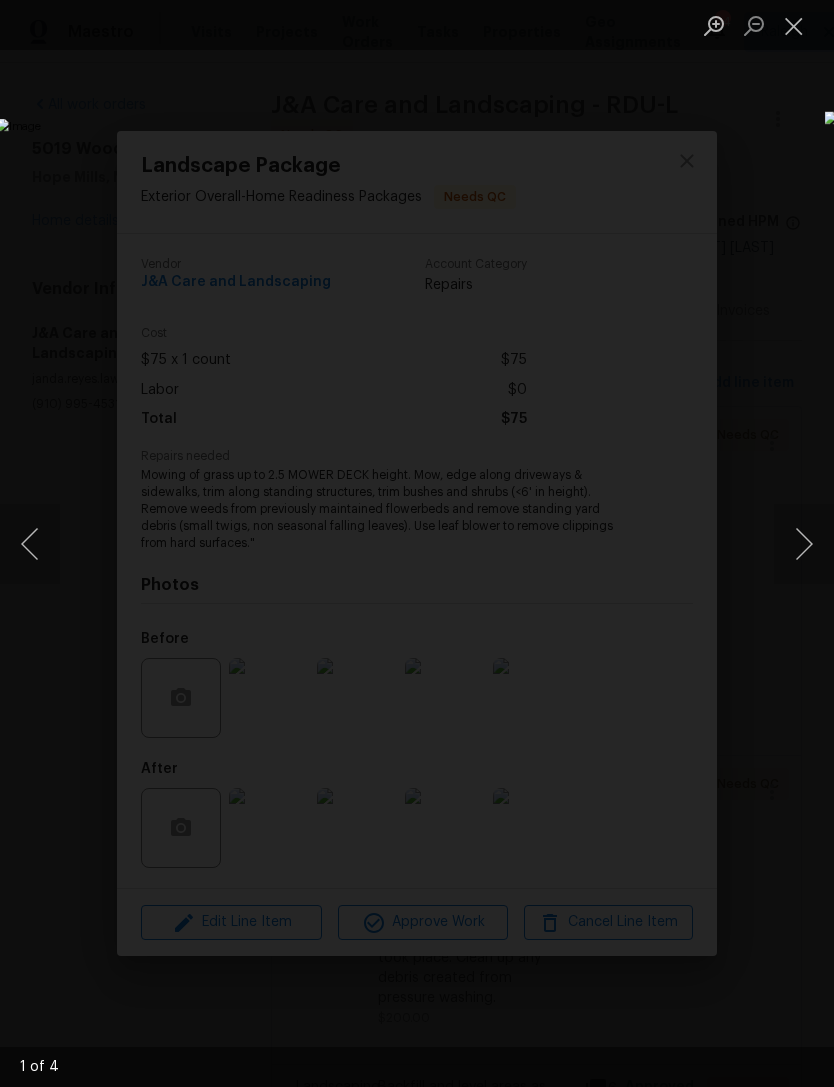 click at bounding box center [794, 25] 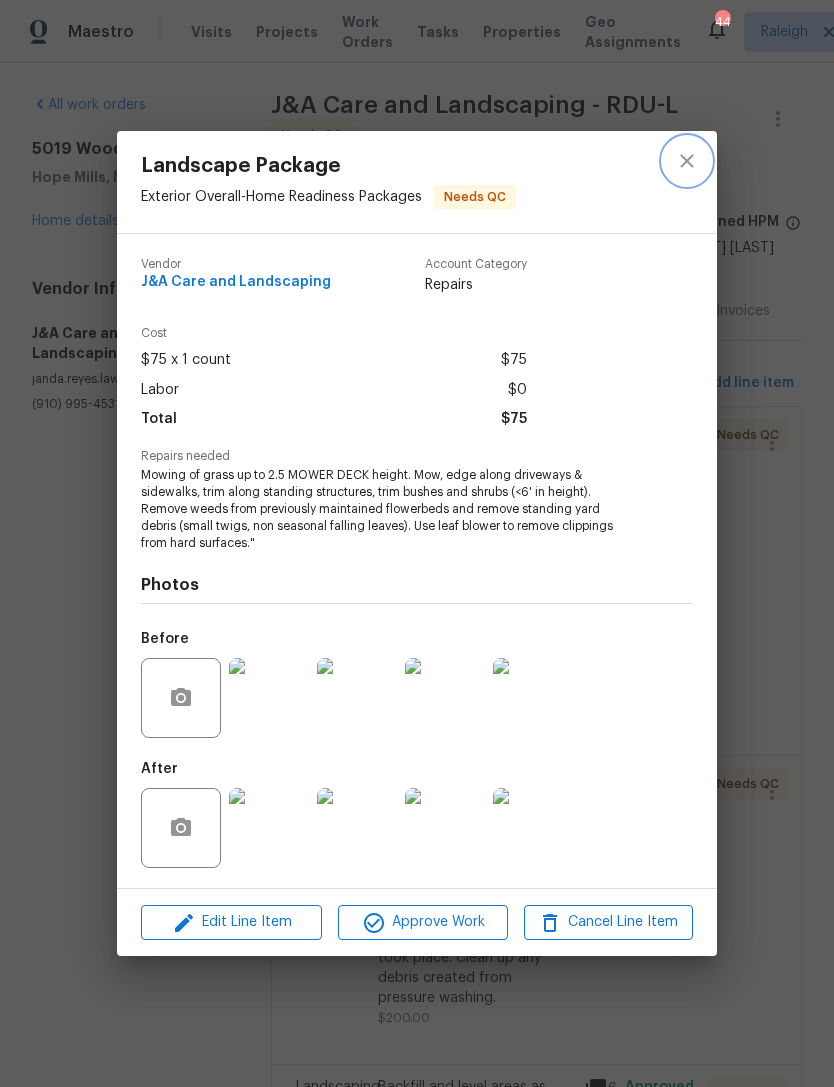 click 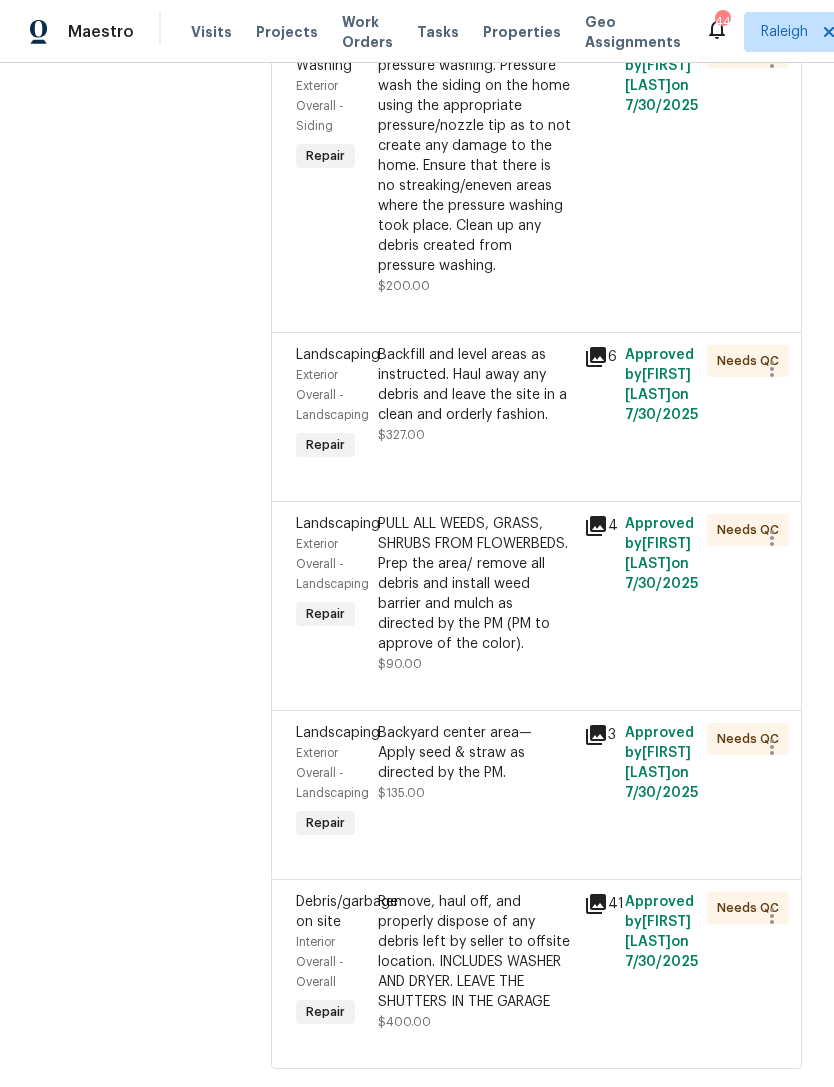 scroll, scrollTop: 731, scrollLeft: 0, axis: vertical 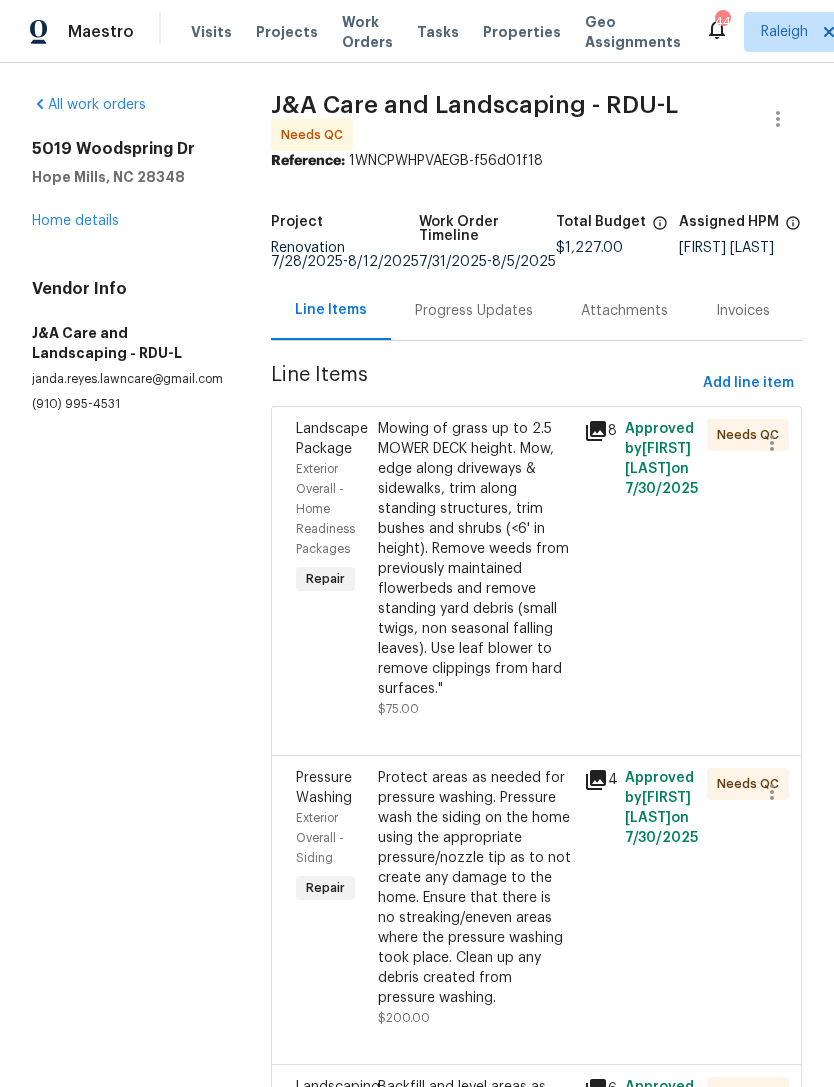 click on "5019 Woodspring Dr Hope Mills, NC 28348 Home details" at bounding box center [127, 185] 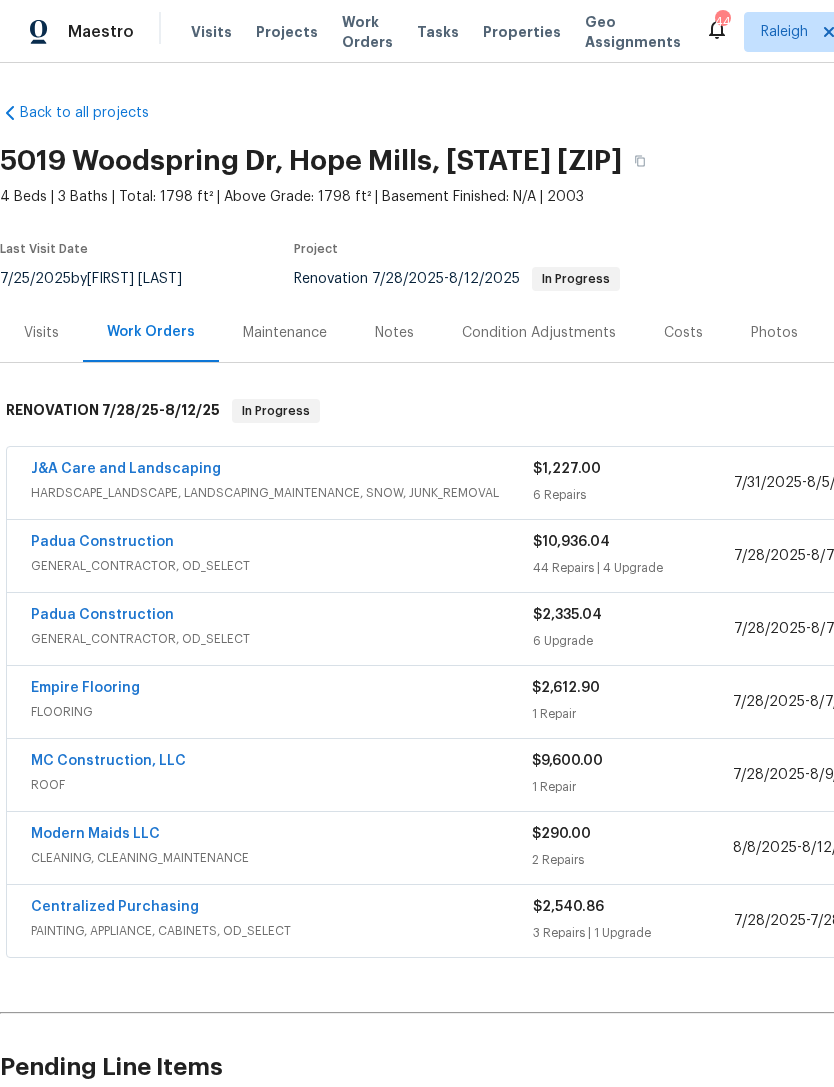 click on "Padua Construction" at bounding box center (102, 542) 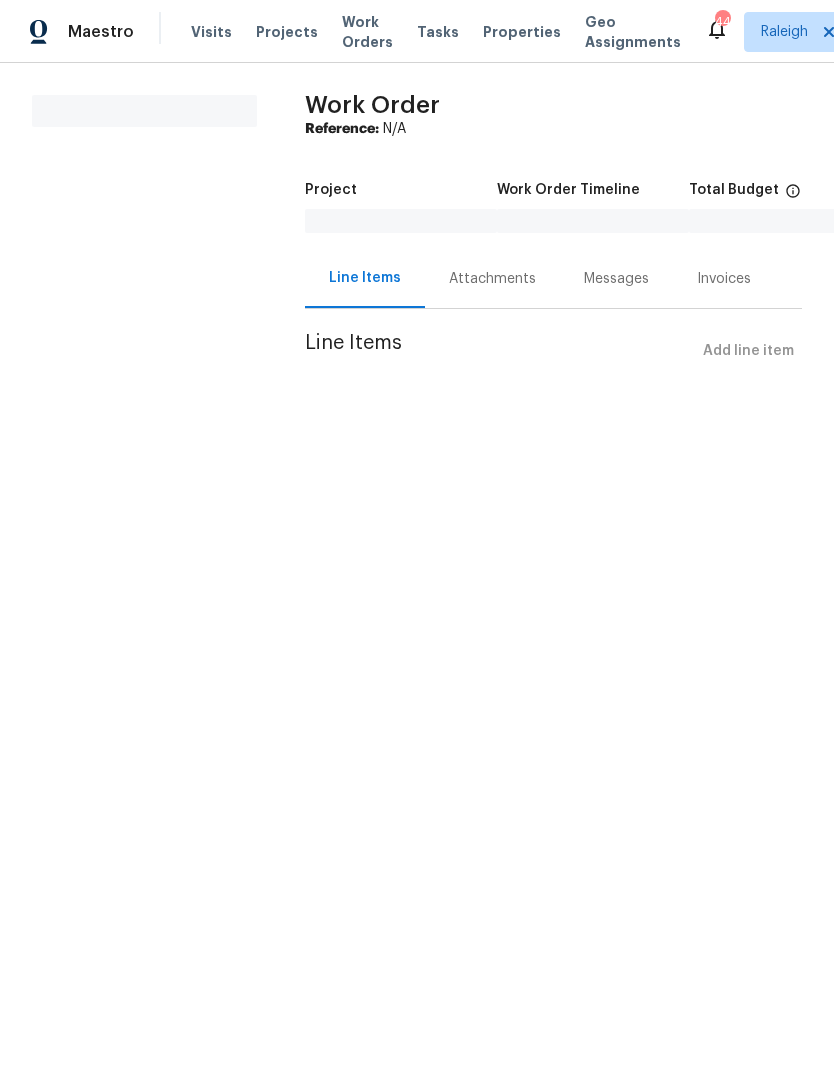 scroll, scrollTop: 0, scrollLeft: 0, axis: both 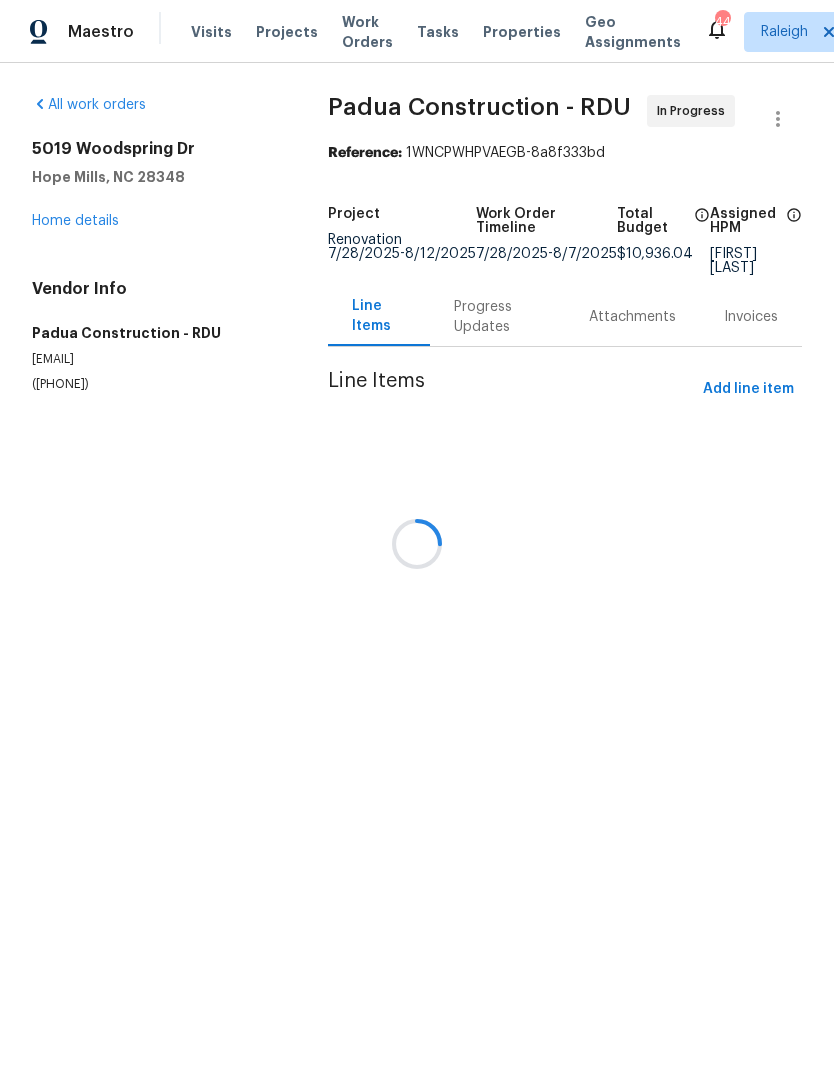 click at bounding box center [417, 543] 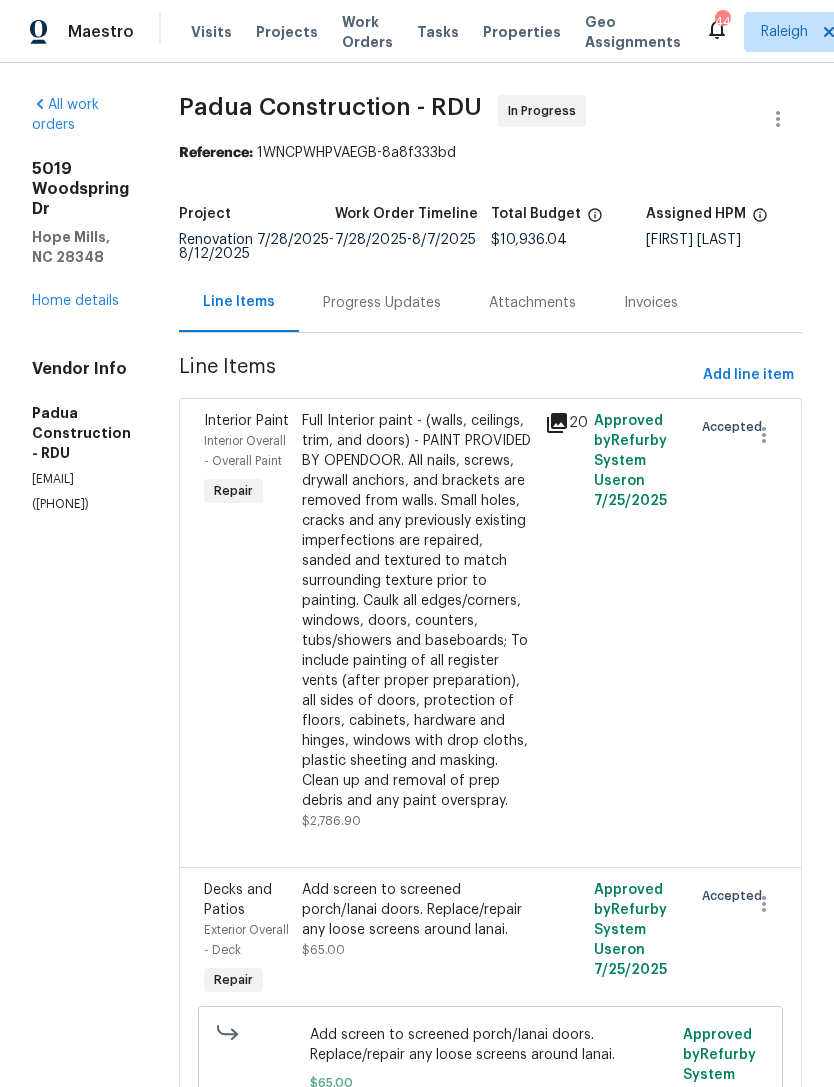 click on "5019 Woodspring Dr Hope Mills, NC 28348" at bounding box center (81, 213) 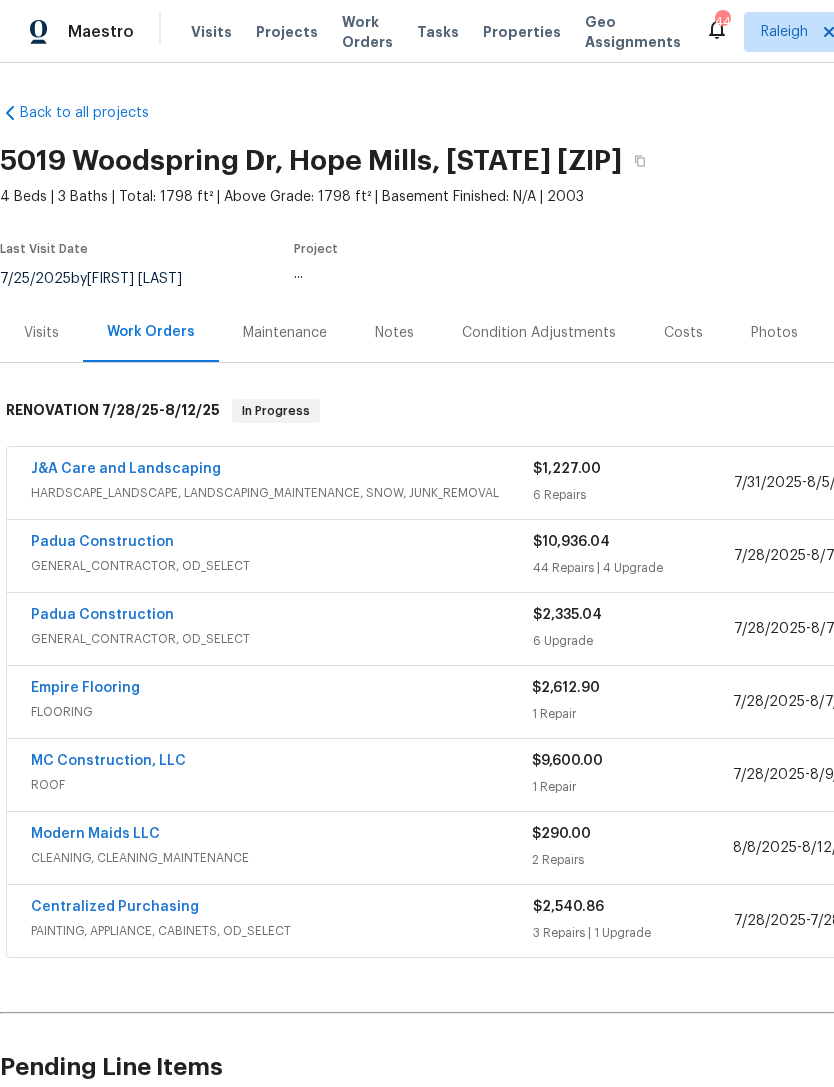 click on "Padua Construction" at bounding box center [102, 615] 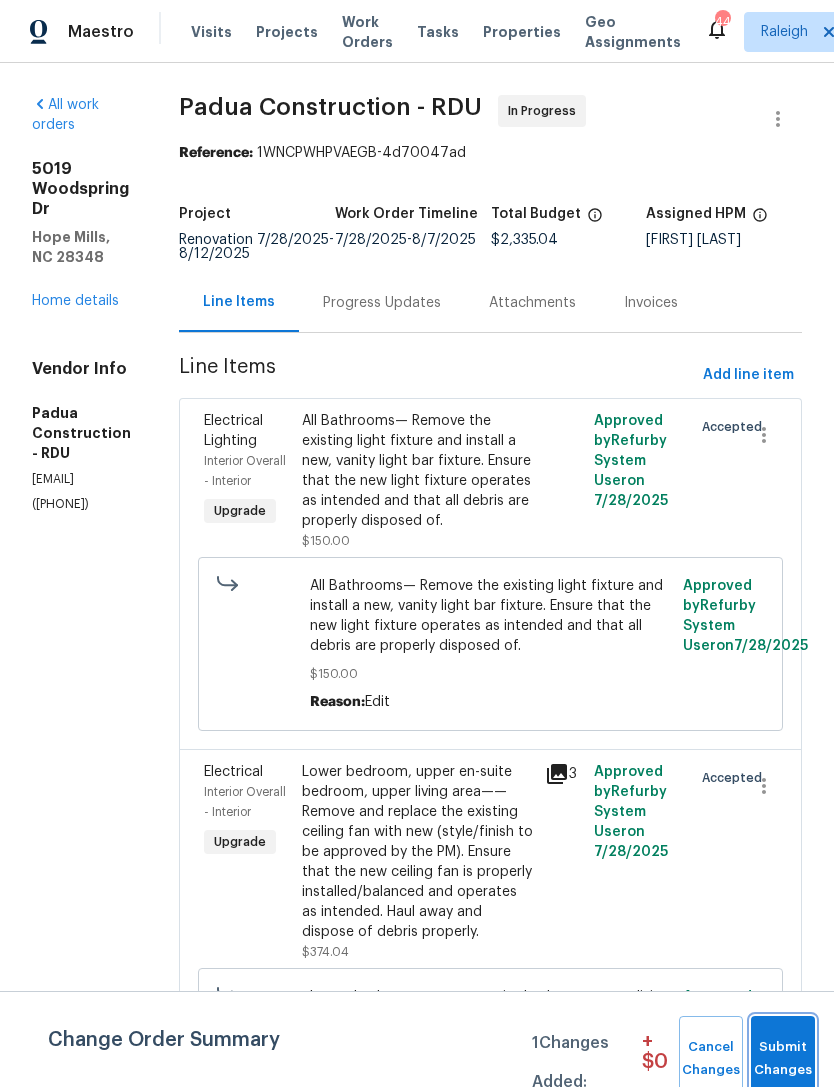click on "Submit Changes" at bounding box center (783, 1059) 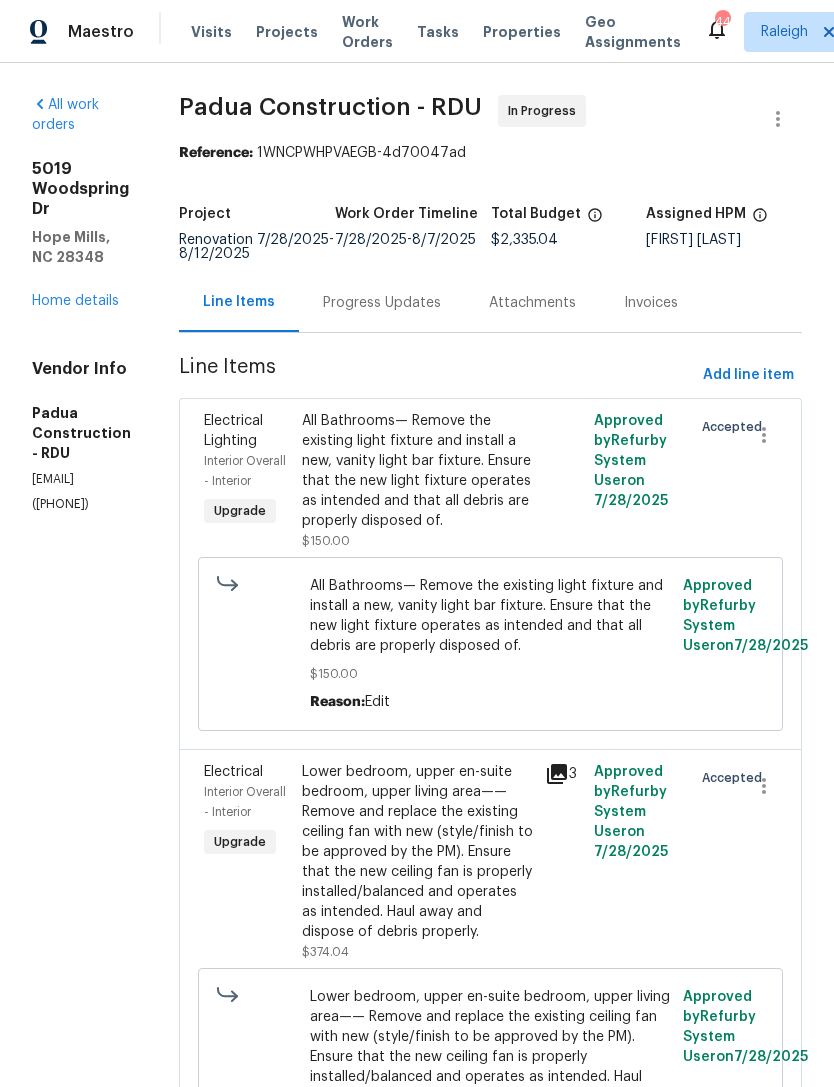 scroll, scrollTop: 0, scrollLeft: 0, axis: both 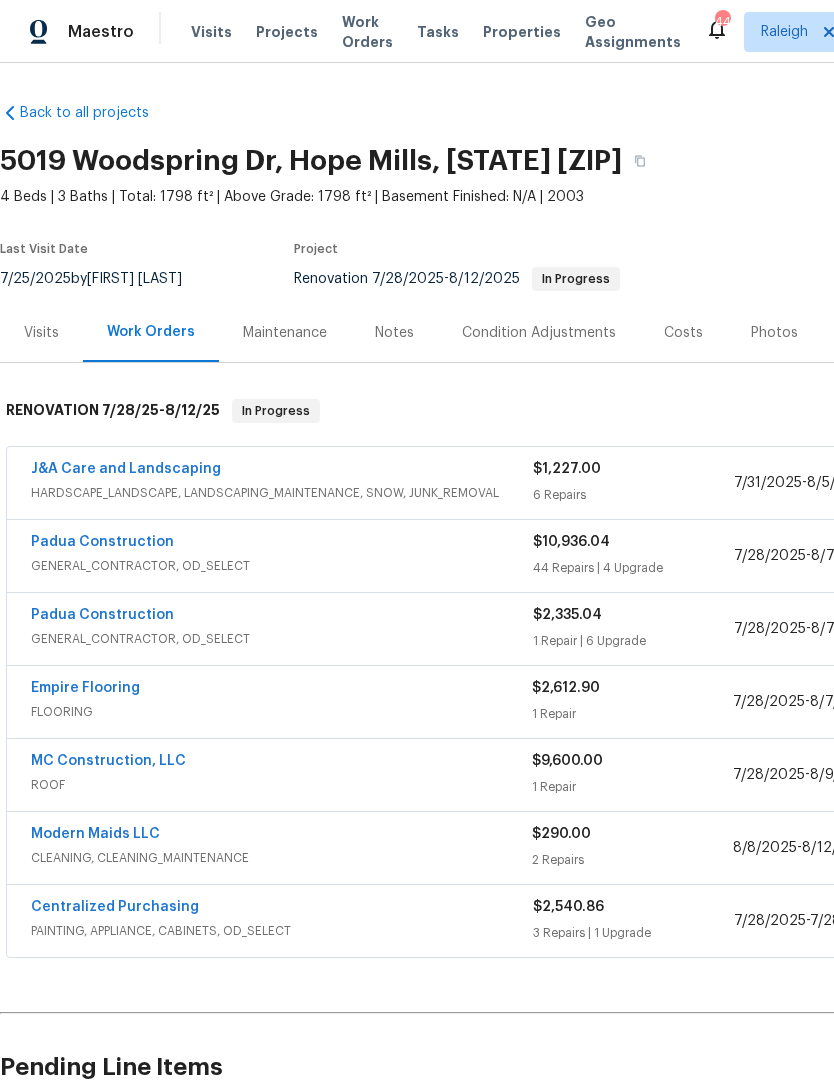 click on "GENERAL_CONTRACTOR, OD_SELECT" at bounding box center (282, 566) 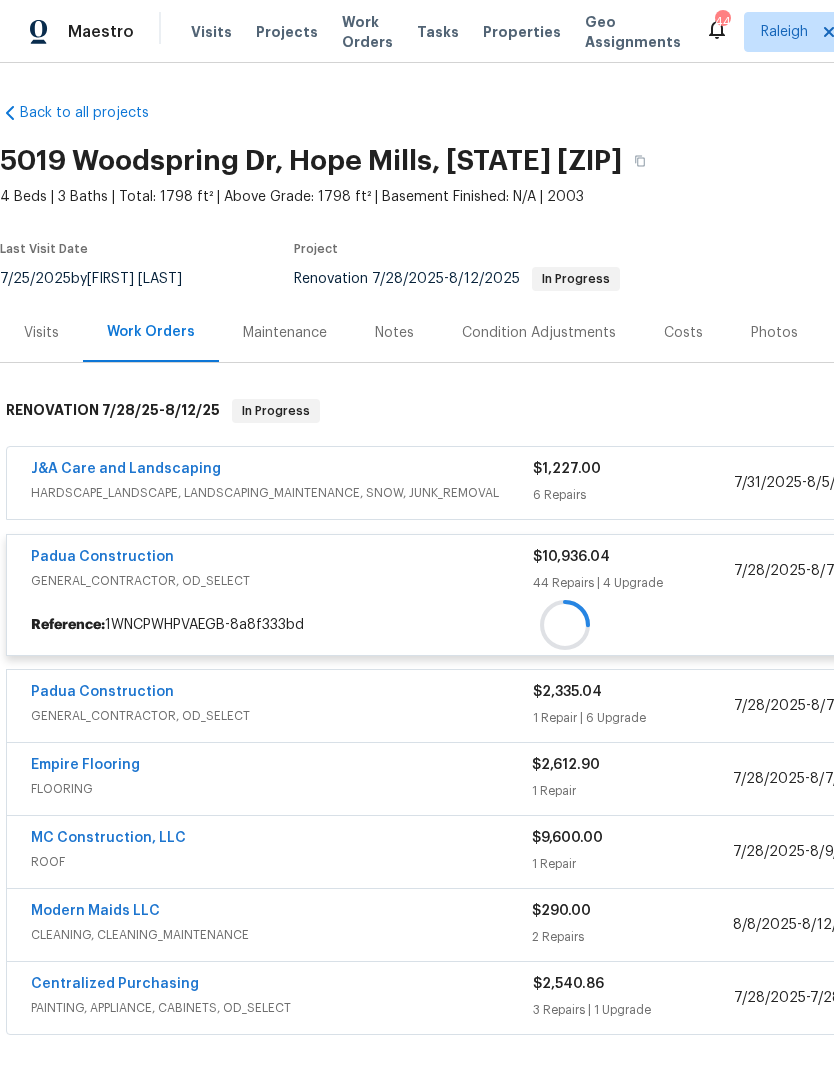 click at bounding box center (565, 625) 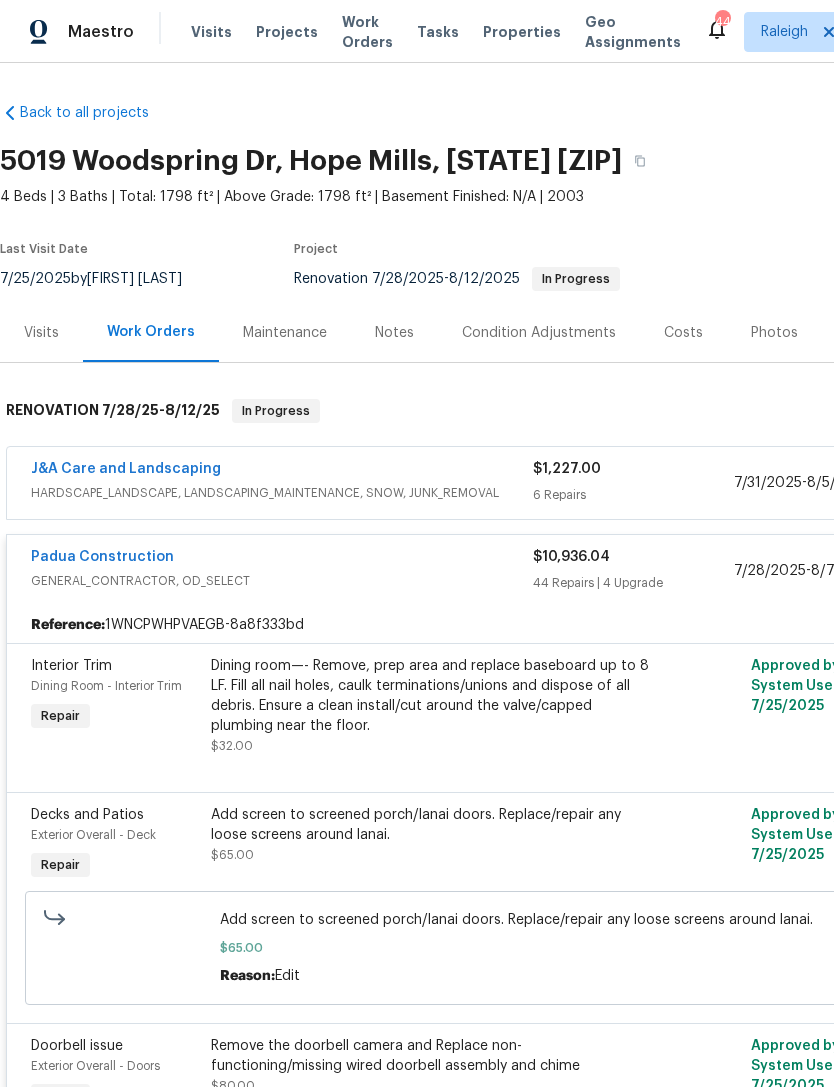 click on "Padua Construction" at bounding box center [102, 557] 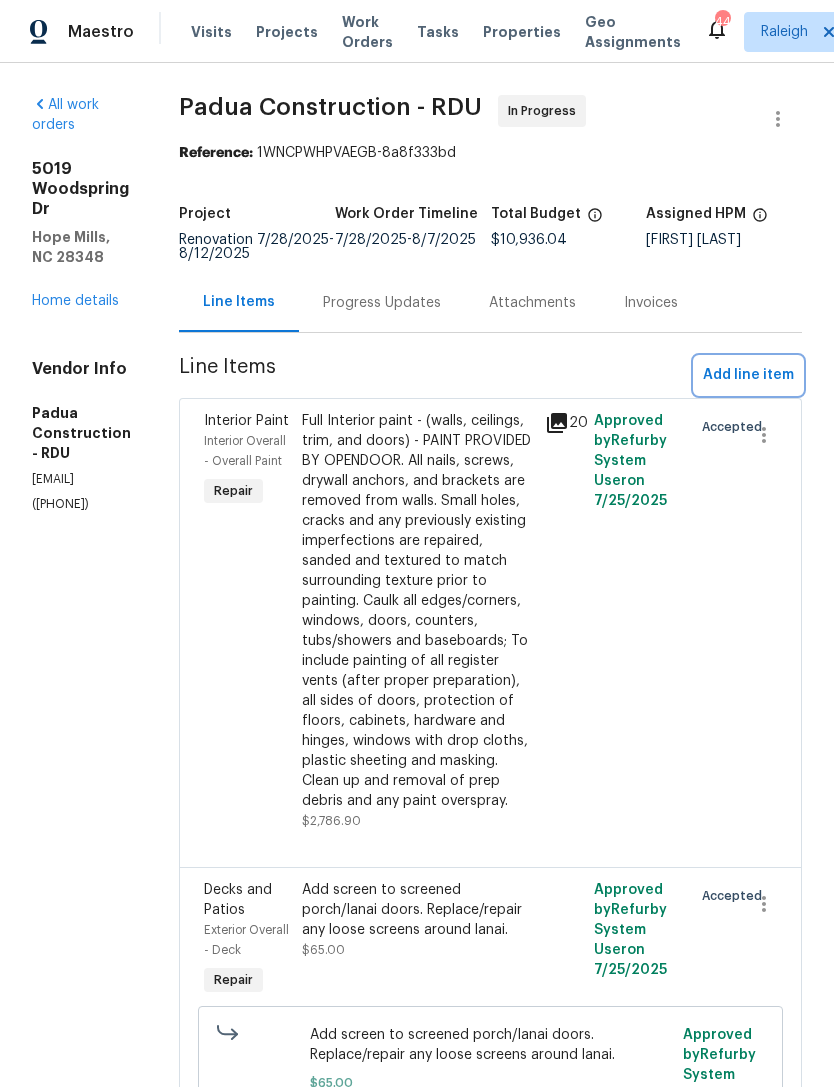 click on "Add line item" at bounding box center [748, 375] 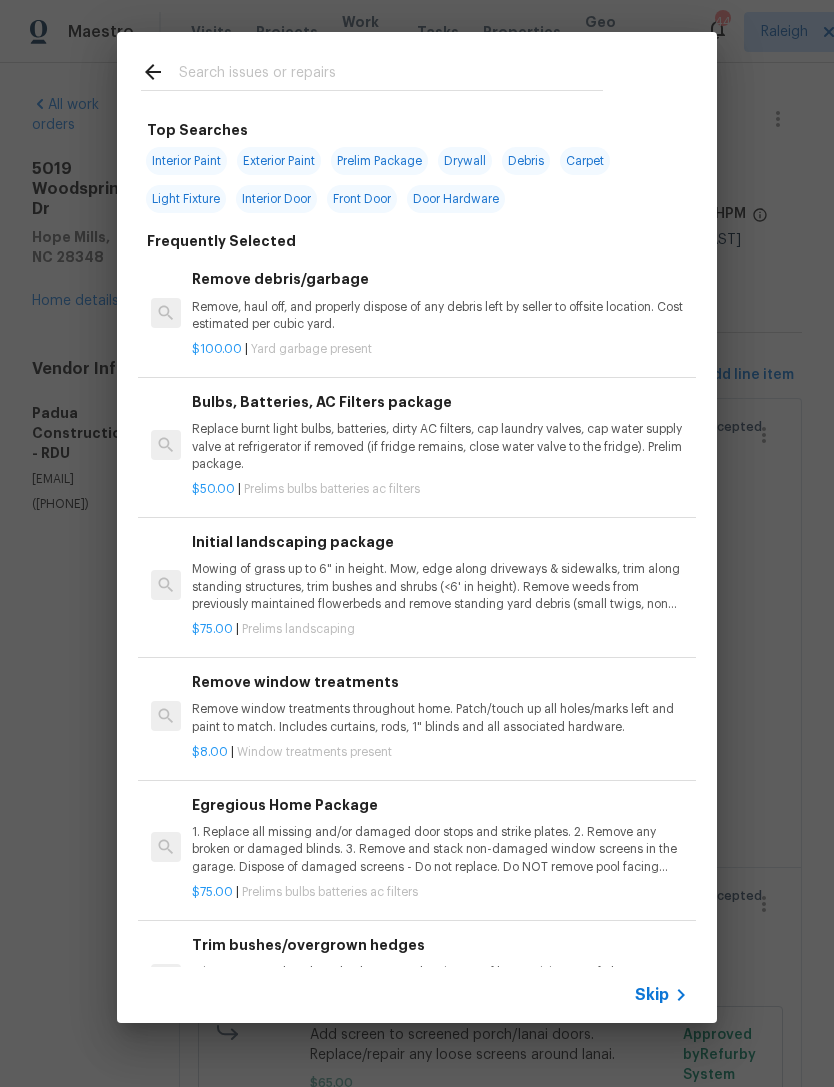 click at bounding box center (391, 75) 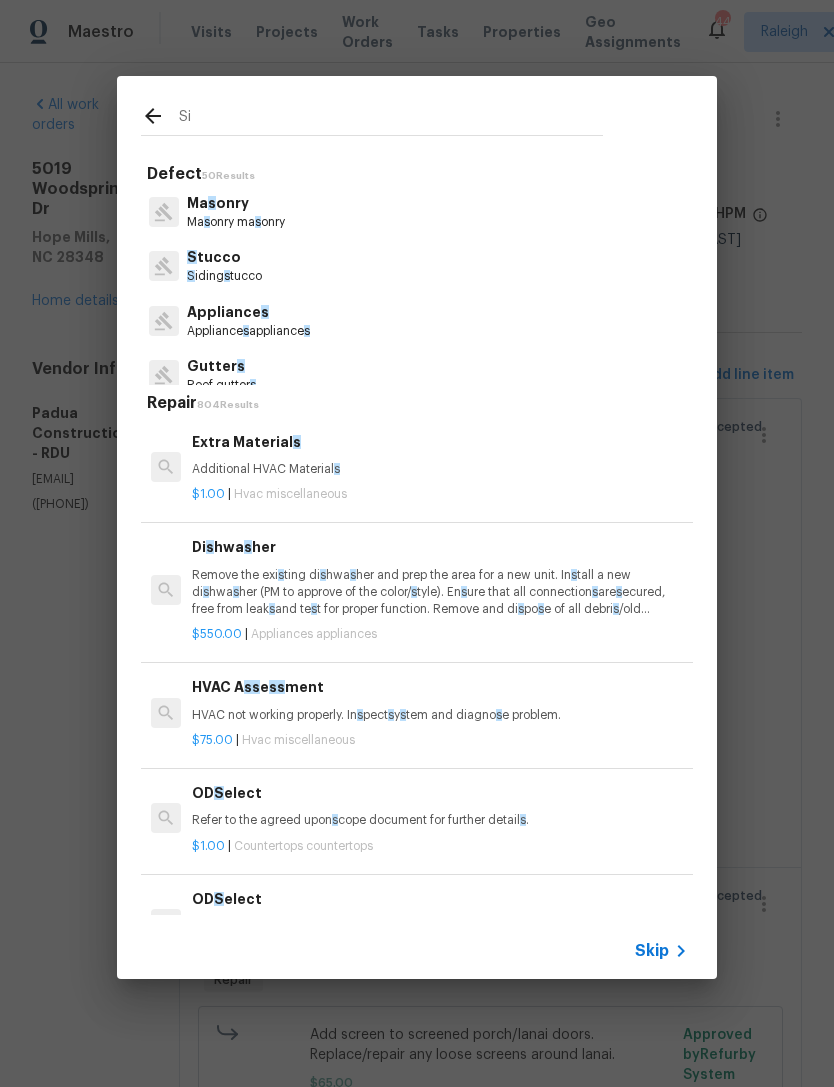 type on "Sid" 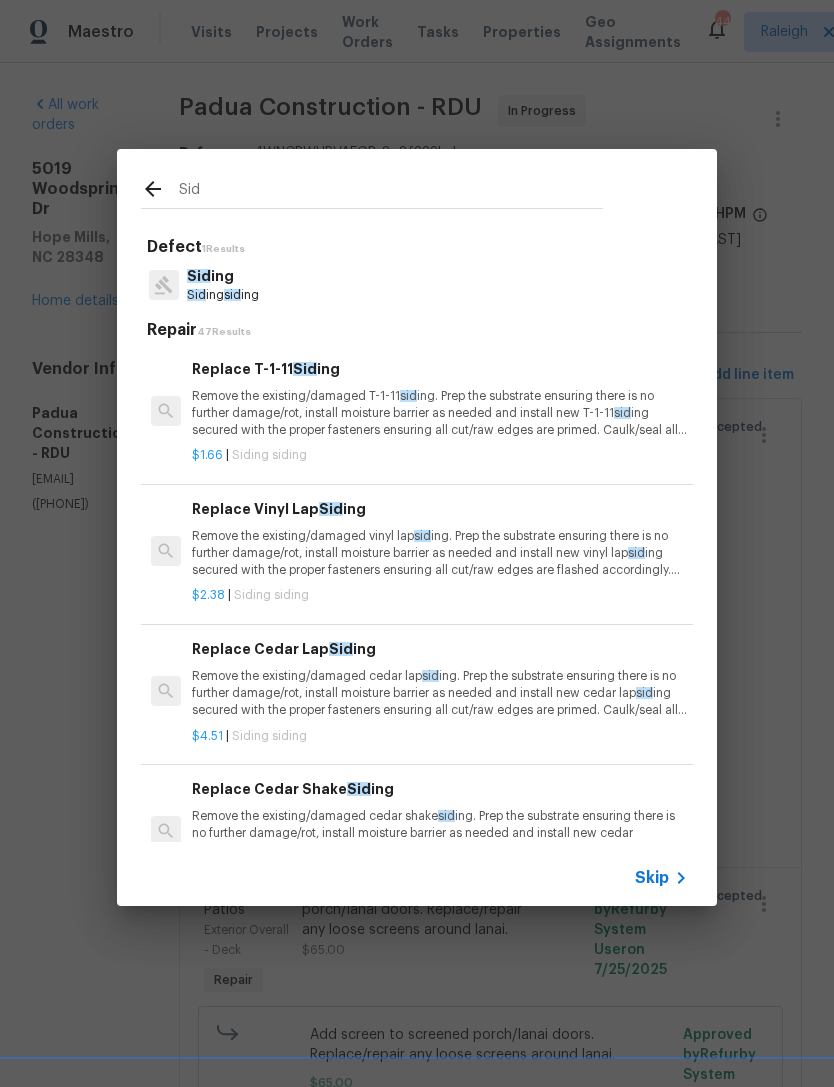click on "Replace Vinyl Lap  Sid ing" at bounding box center (440, 509) 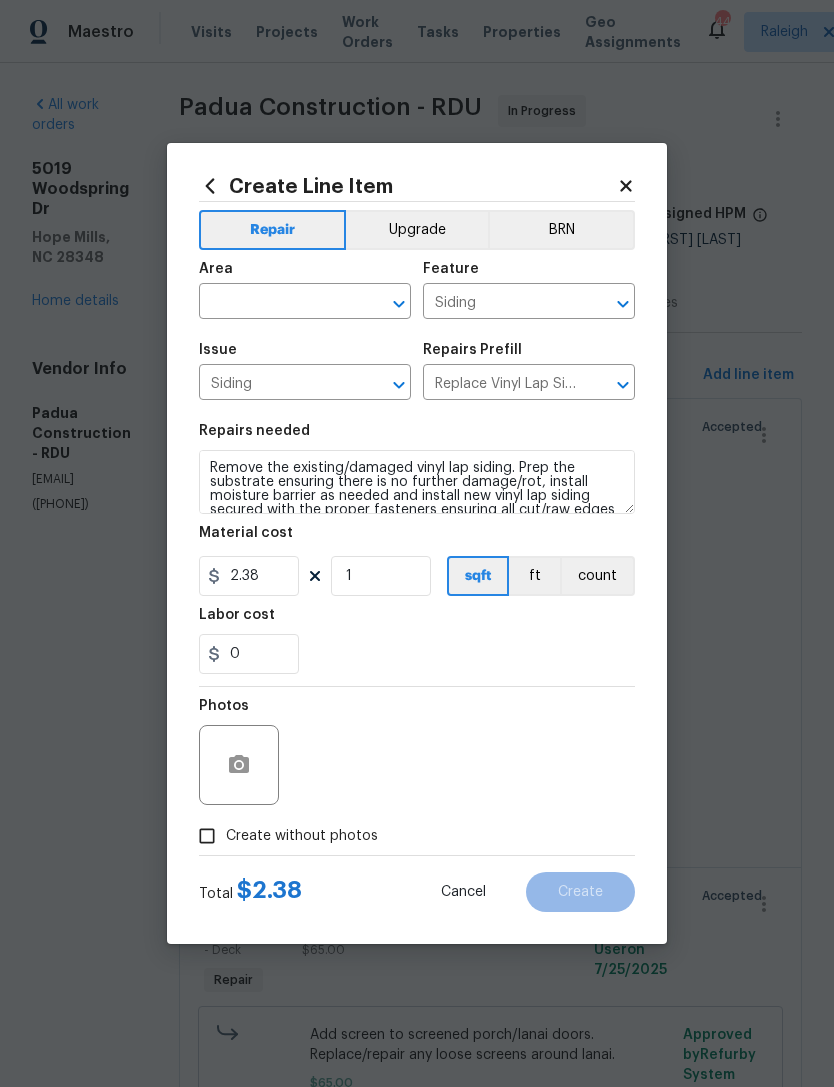click at bounding box center (277, 303) 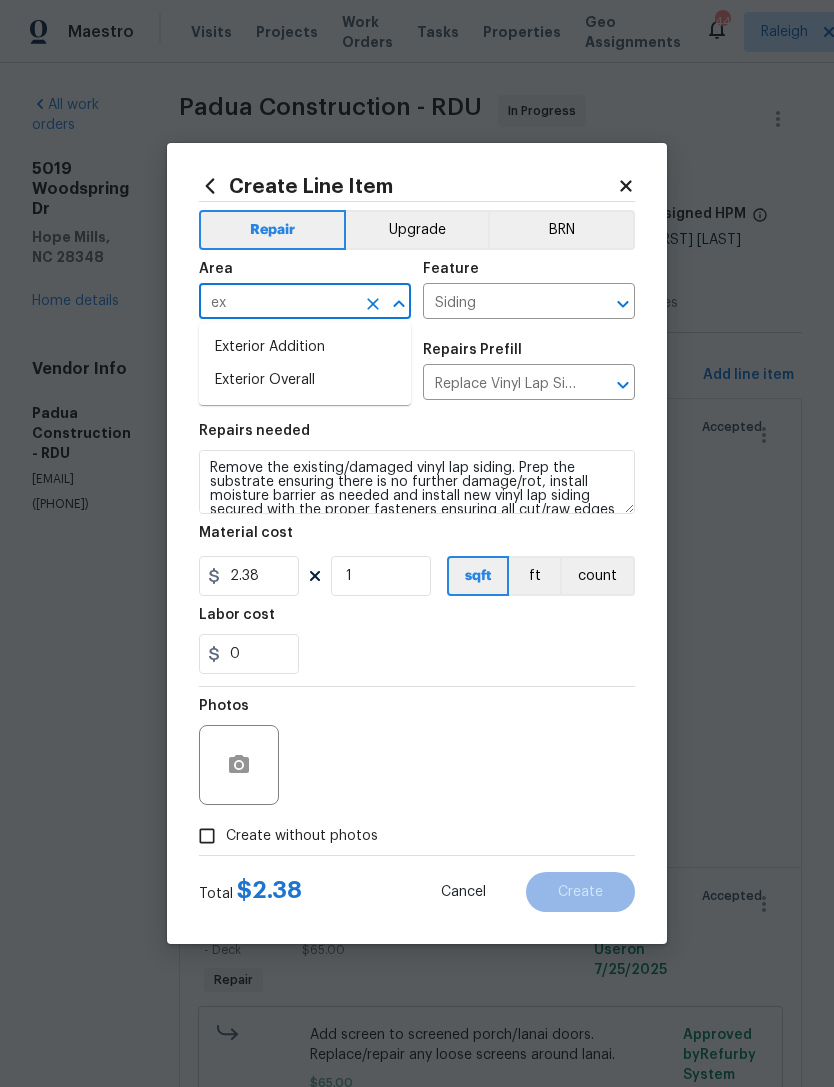 click on "Exterior Overall" at bounding box center [305, 380] 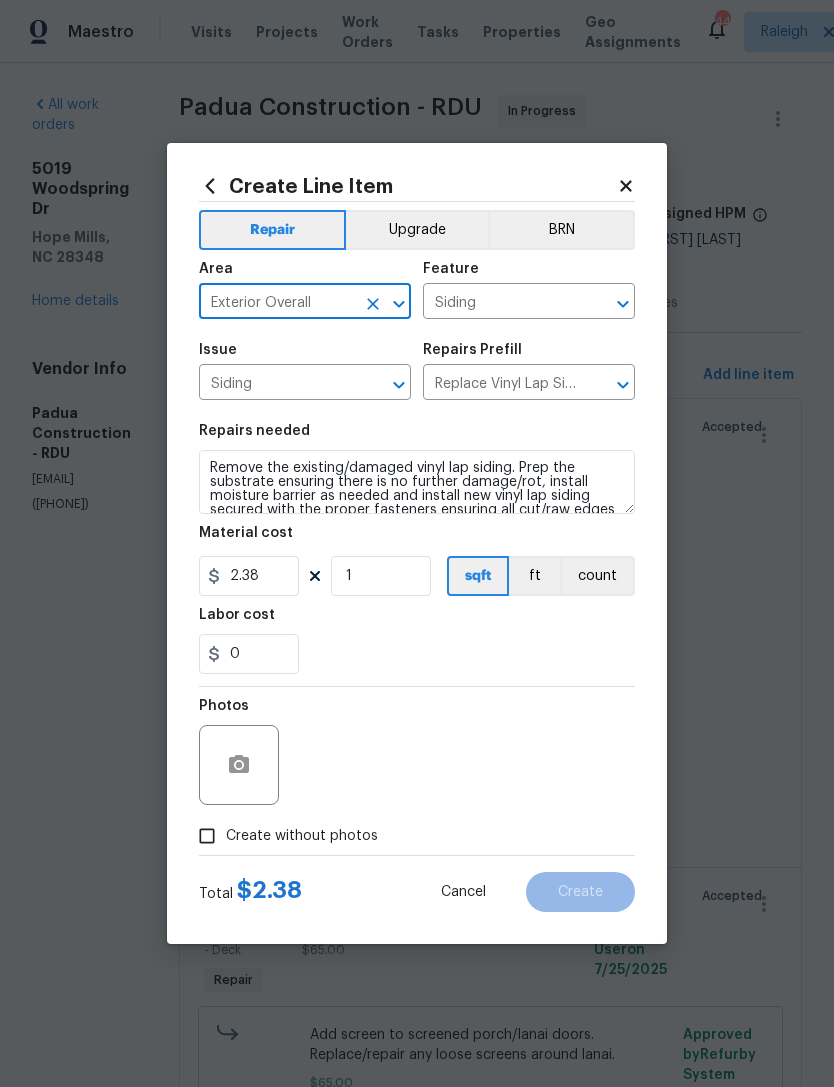 click 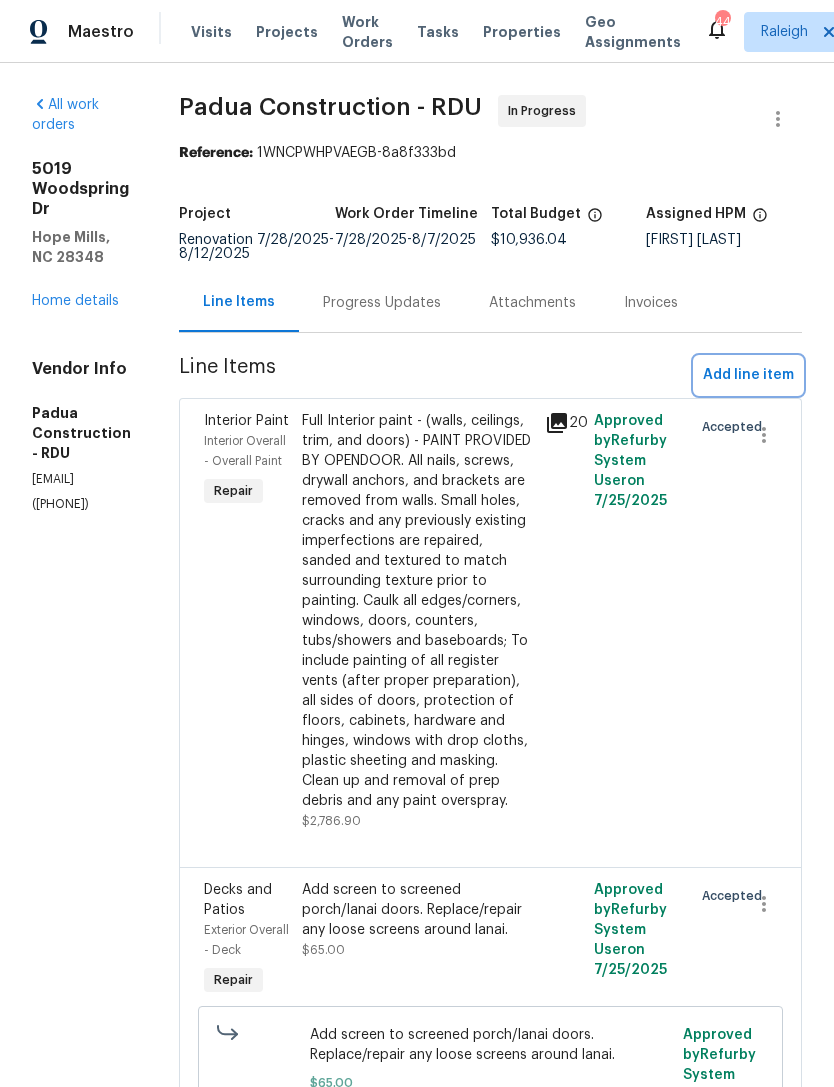 click on "Add line item" at bounding box center (748, 375) 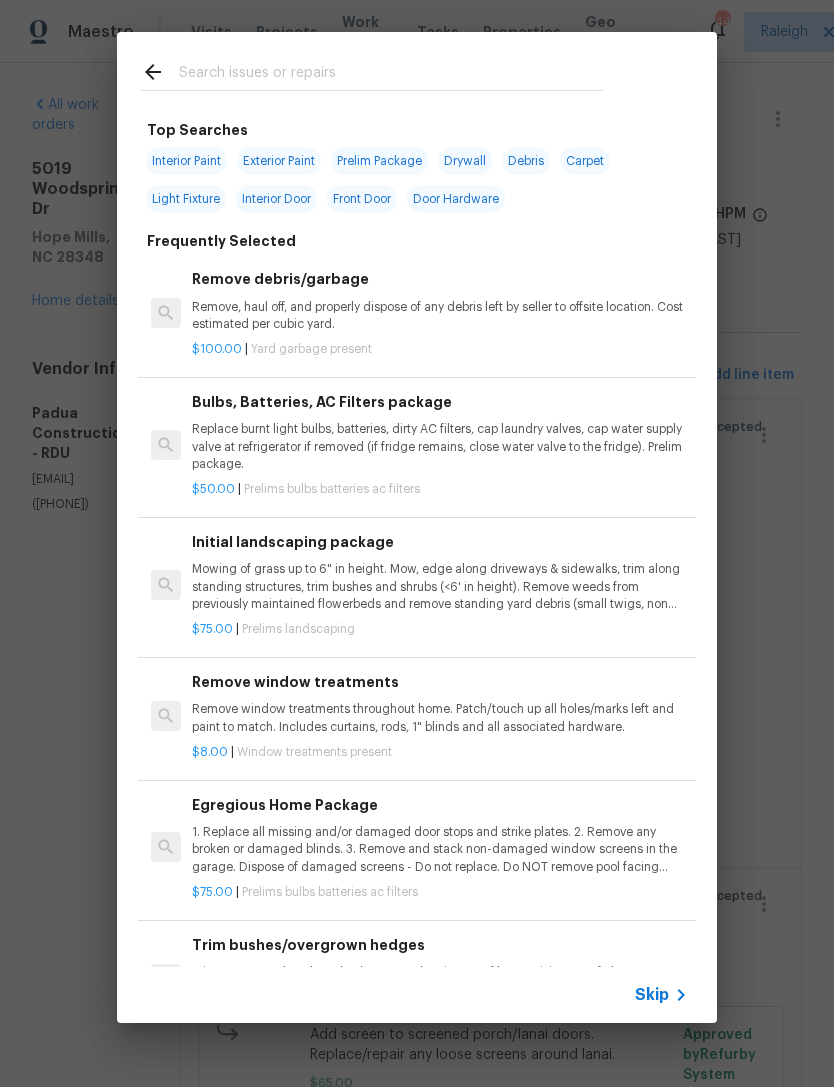click on "Egregious Home Package 1. Replace all missing and/or damaged door stops and strike plates.  2. Remove any broken or damaged blinds.  3. Remove and stack non-damaged window screens in the garage. Dispose of damaged screens - Do not replace. Do NOT remove pool facing window screens.  4. Replace any missing, broken, or inconsistent color switch plates/receptacle cover plates with appropriate color. If all plates in an area/room are a unique style but matching – request approval to keep.  5. Replace all burnt out light bulbs. Bulbs in fixtures should be matching (both style and color). All vanity fixtures must have vanity bulbs. This includes microwave and oven bulbs.  6. Replace all batteries and test all smoke detectors for functionality. Pictures with date printed on batteries needed for approval.  7. Cap all unused water and gas lines (i.e. refrigerator, water heater, washer supply hot/cold, gas line for dryer, etc).  8. Install new pleated HVAC air filters $75.00   |   Prelims bulbs batteries ac filters" at bounding box center (417, 848) 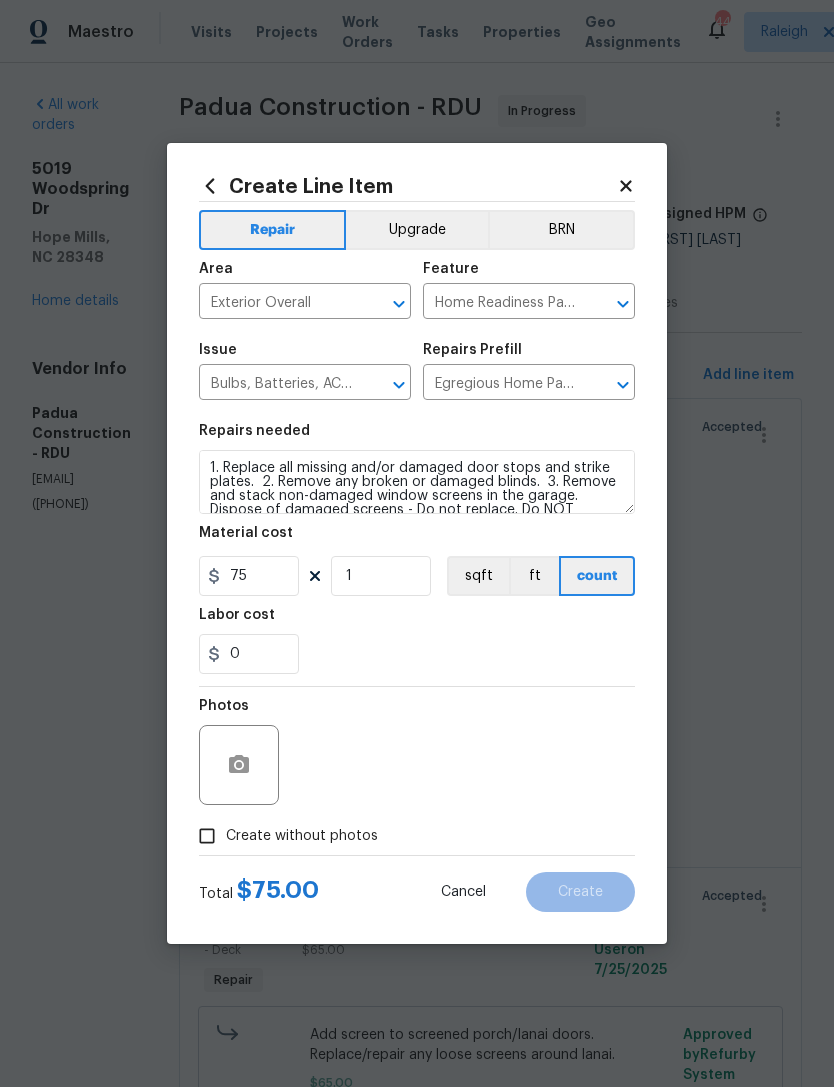 click on "Create Line Item" at bounding box center (408, 186) 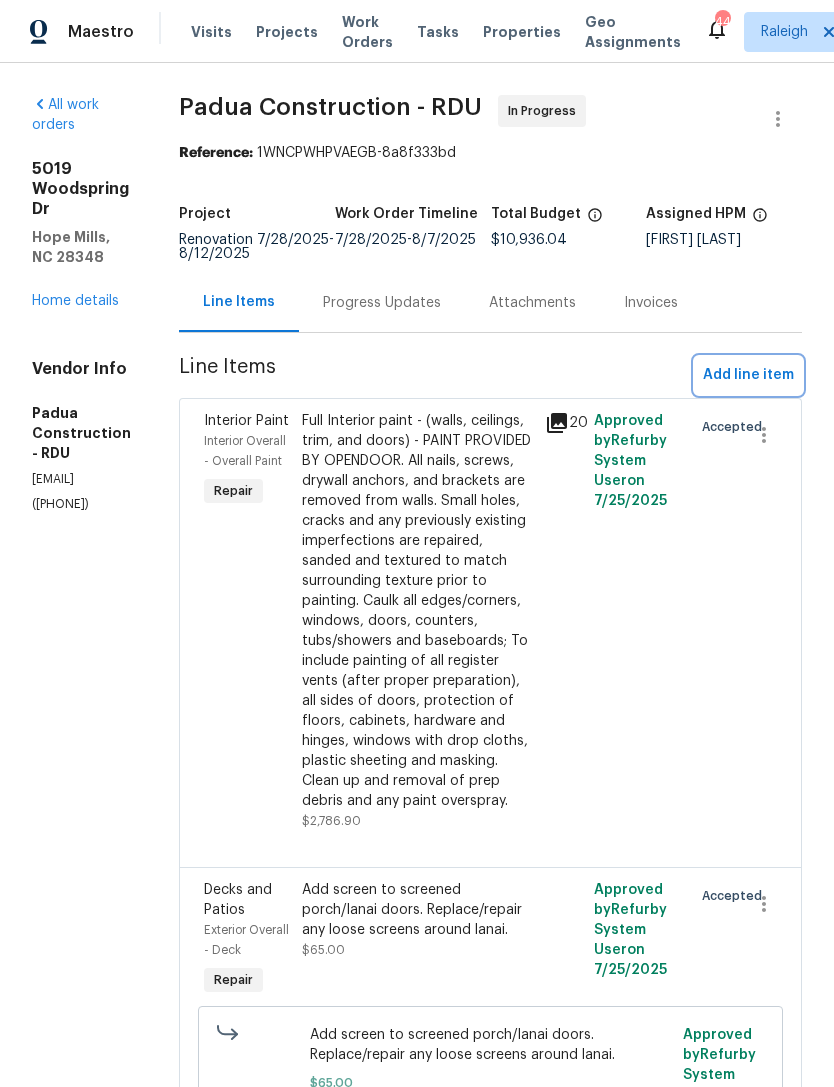 click on "Add line item" at bounding box center [748, 375] 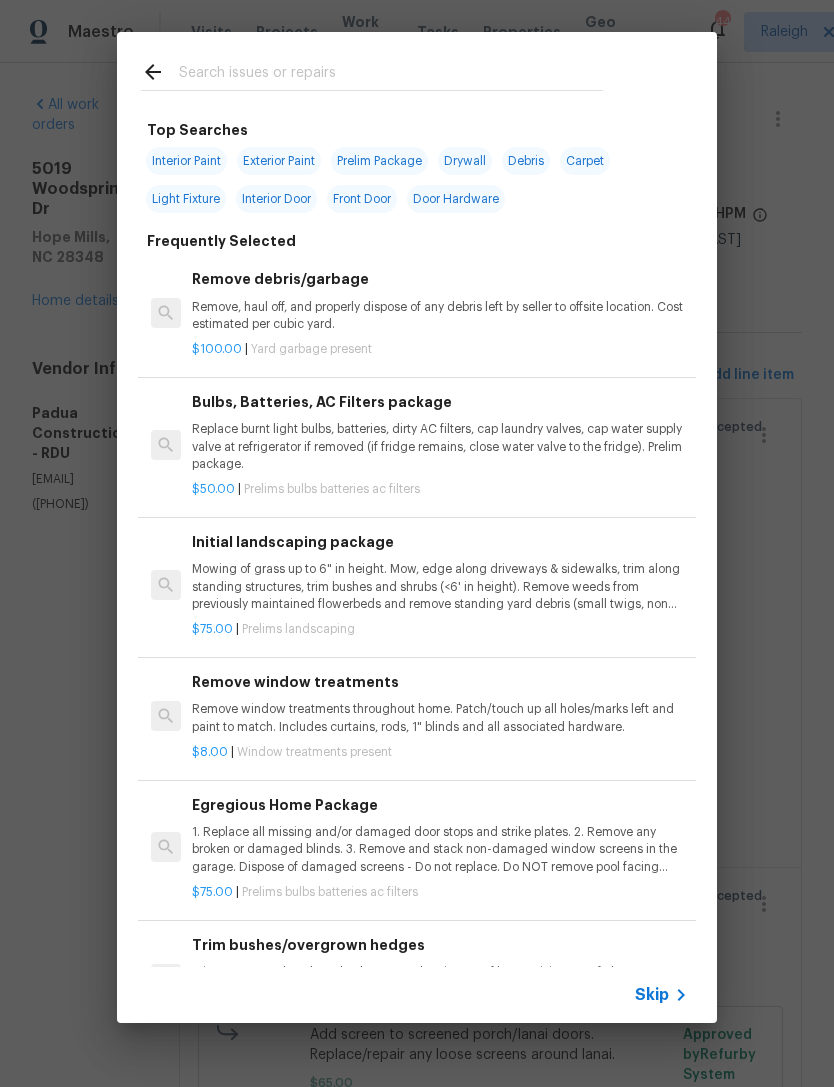 click at bounding box center [391, 75] 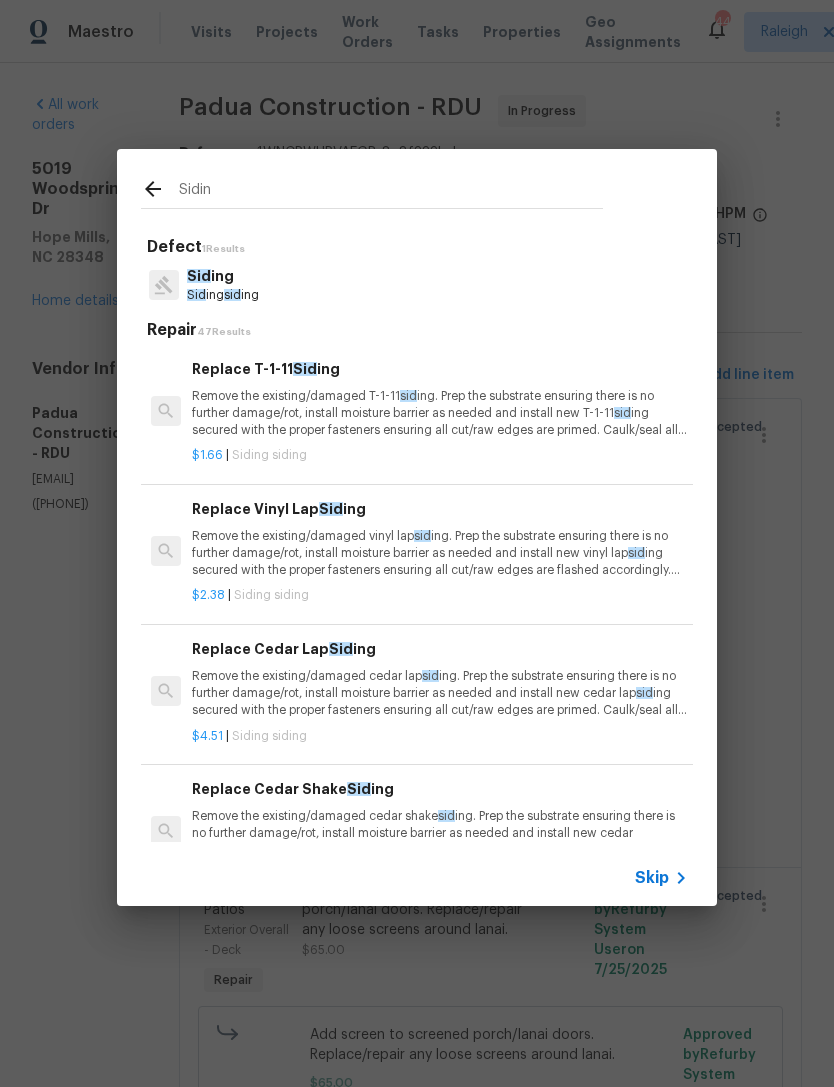 type on "Siding" 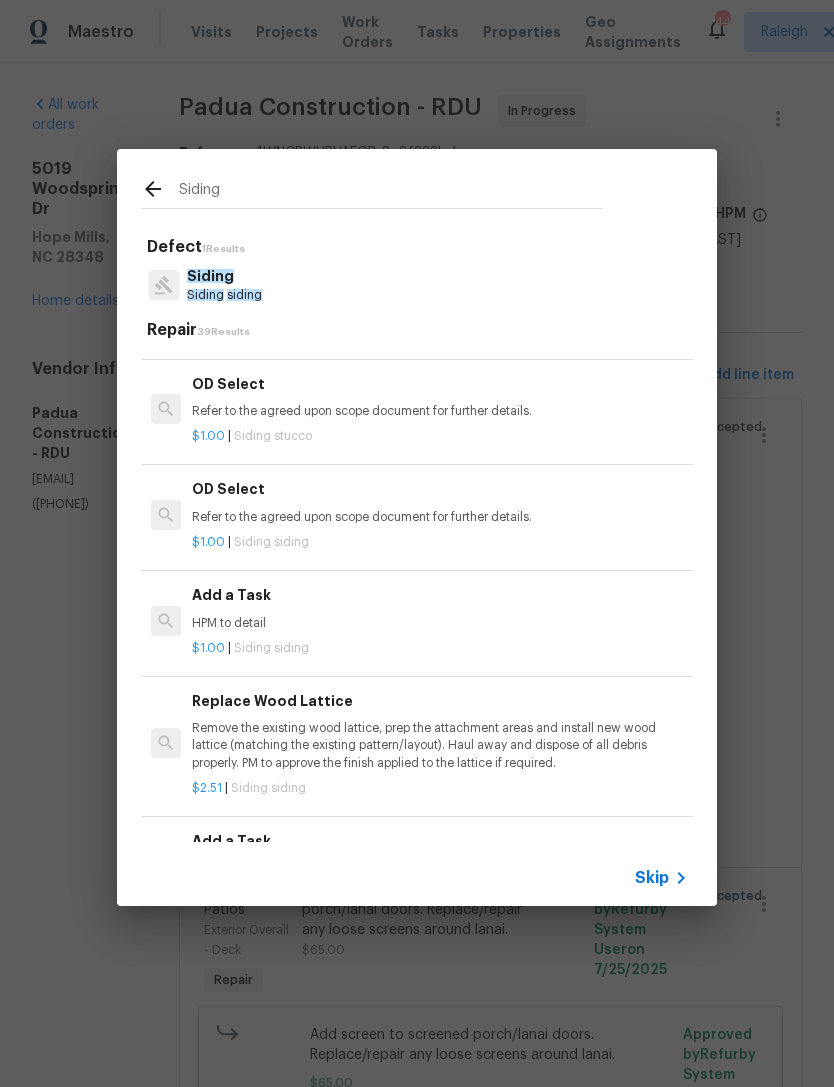 scroll, scrollTop: 1245, scrollLeft: 0, axis: vertical 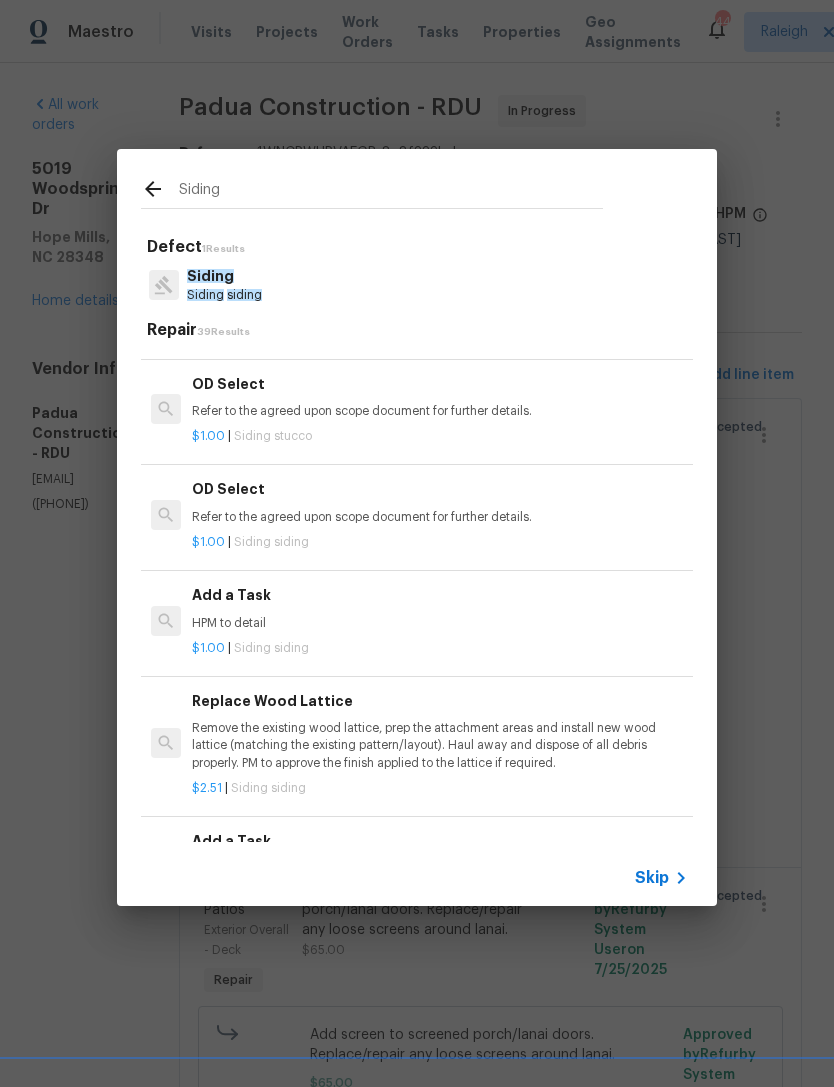click on "HPM to detail" at bounding box center (440, 623) 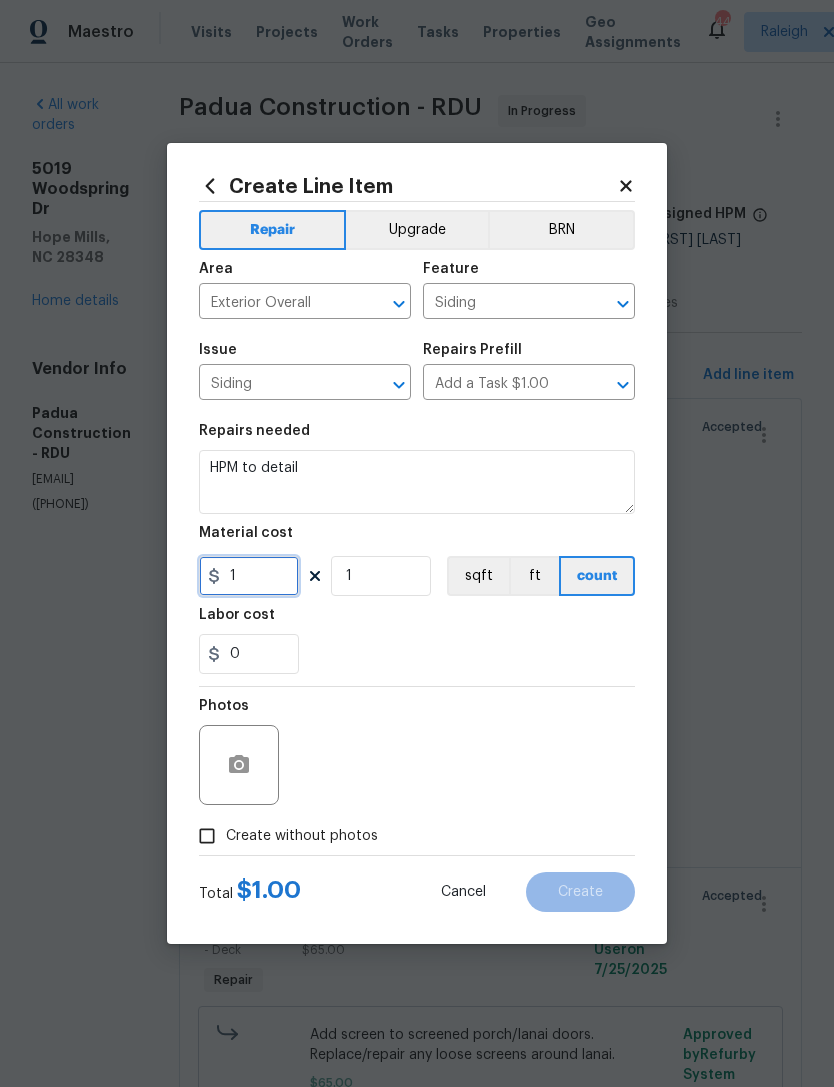 click on "1" at bounding box center (249, 576) 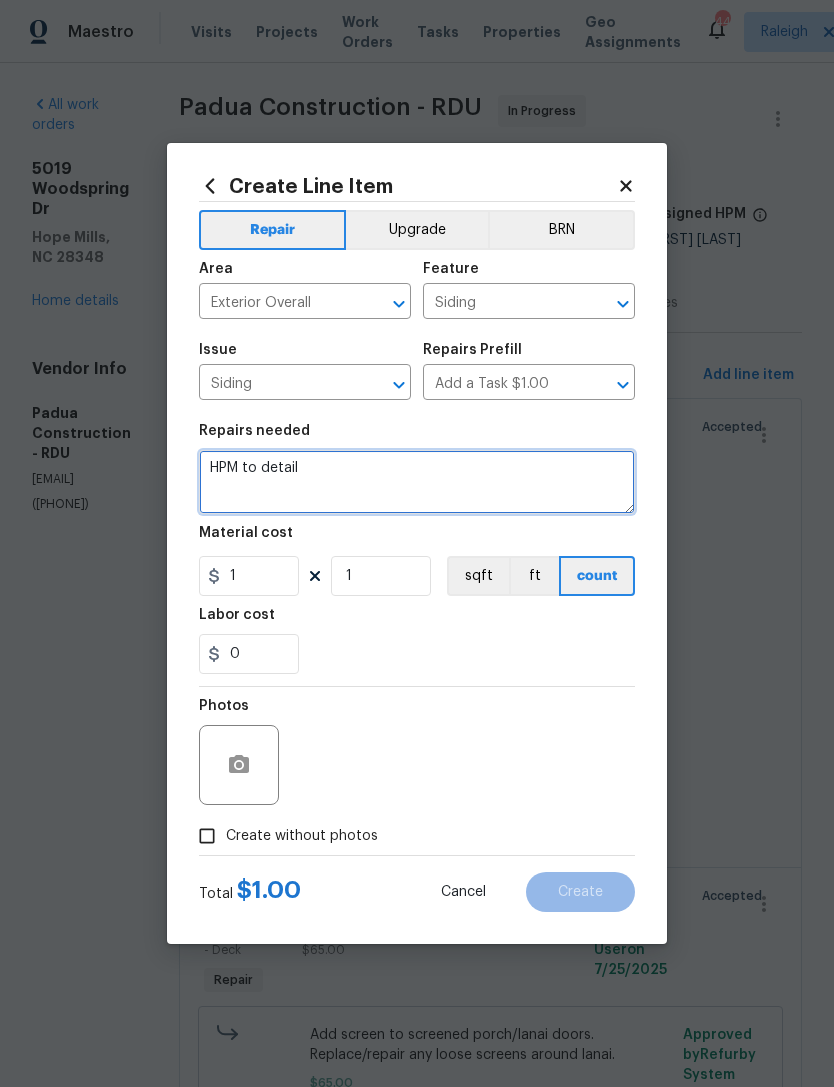 click on "HPM to detail" at bounding box center (417, 482) 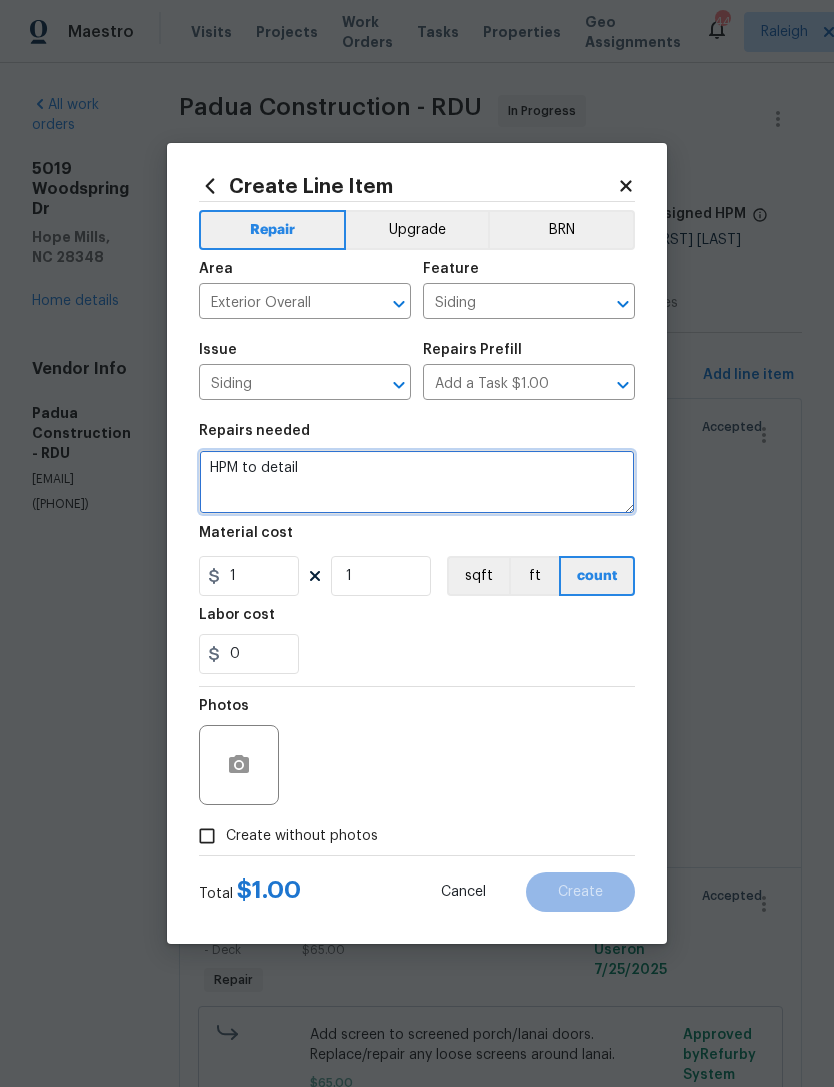 paste on "Back bay window—-
1. Remove frayed lower edges of siding corners.
2. Replace the dryer vent cover.
3. Replace the broken trim edge." 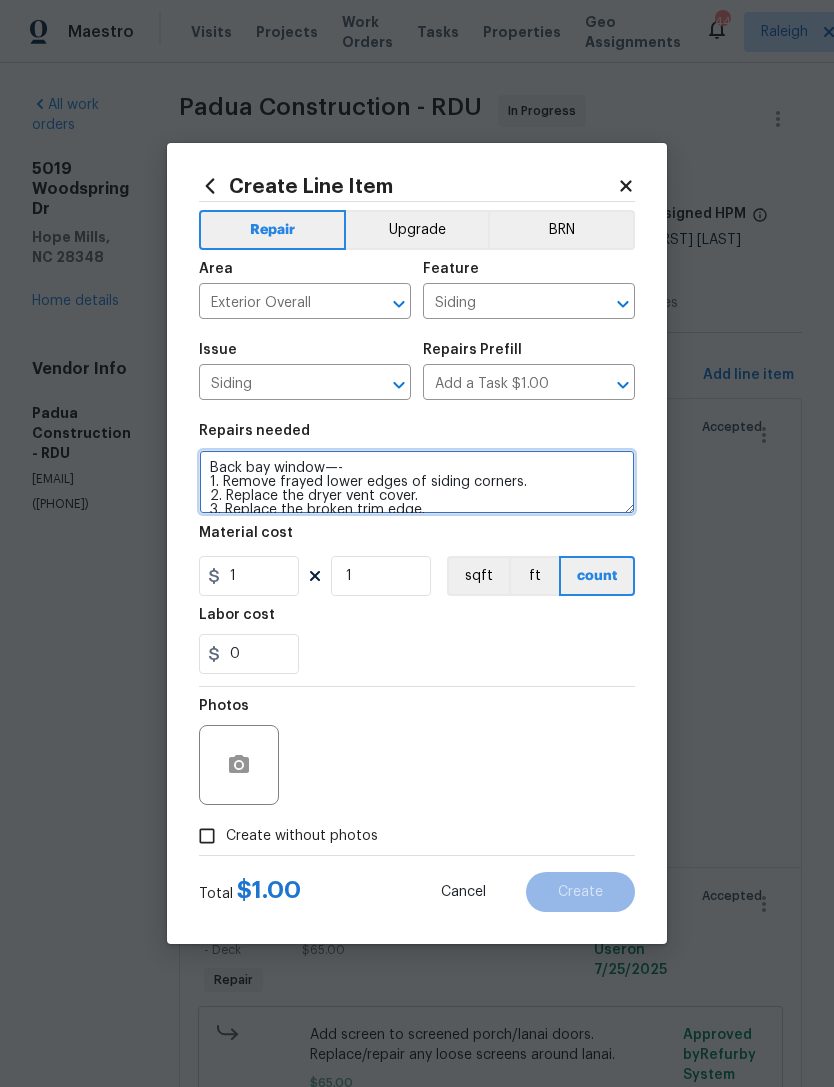 scroll, scrollTop: 4, scrollLeft: 0, axis: vertical 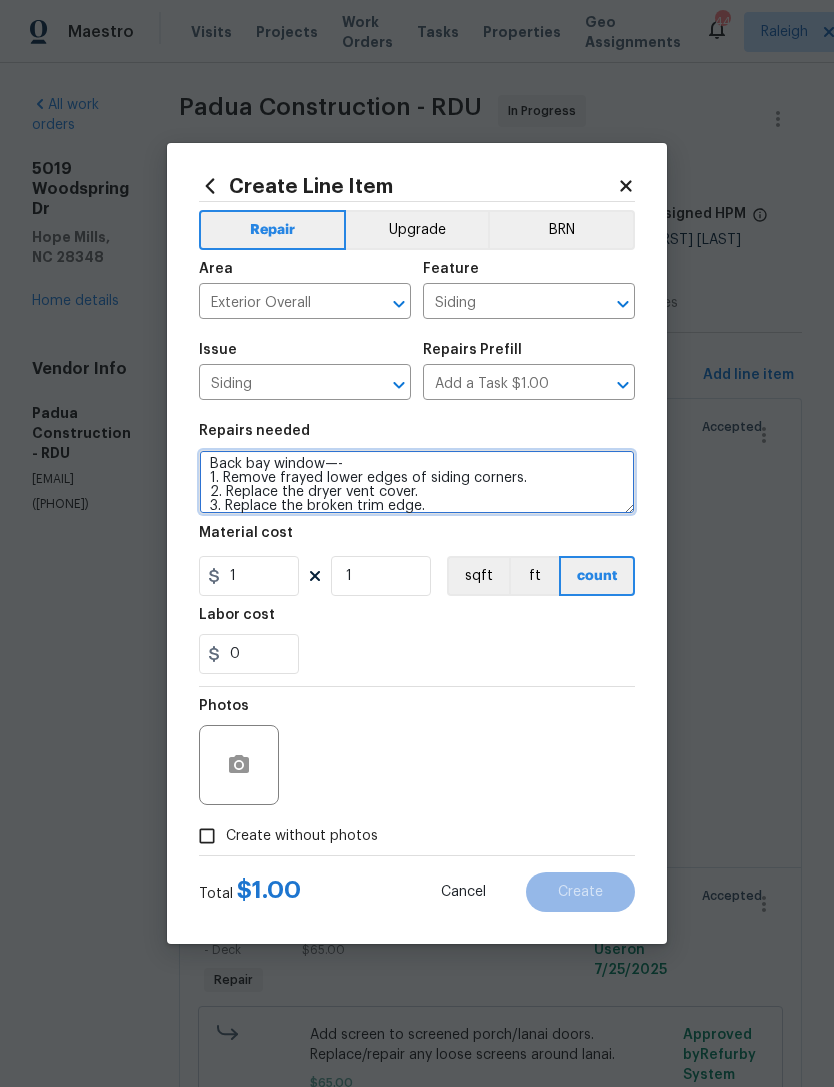 type on "Back bay window—-
1. Remove frayed lower edges of siding corners.
2. Replace the dryer vent cover.
3. Replace the broken trim edge." 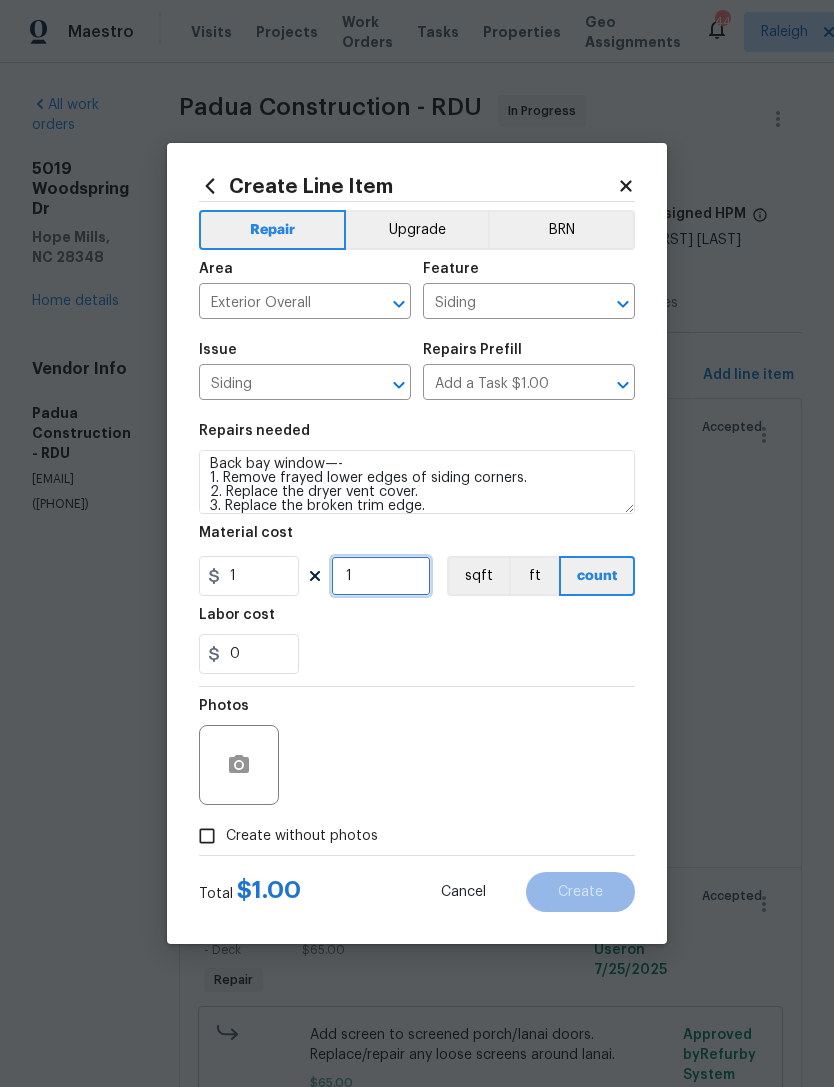click on "1" at bounding box center (381, 576) 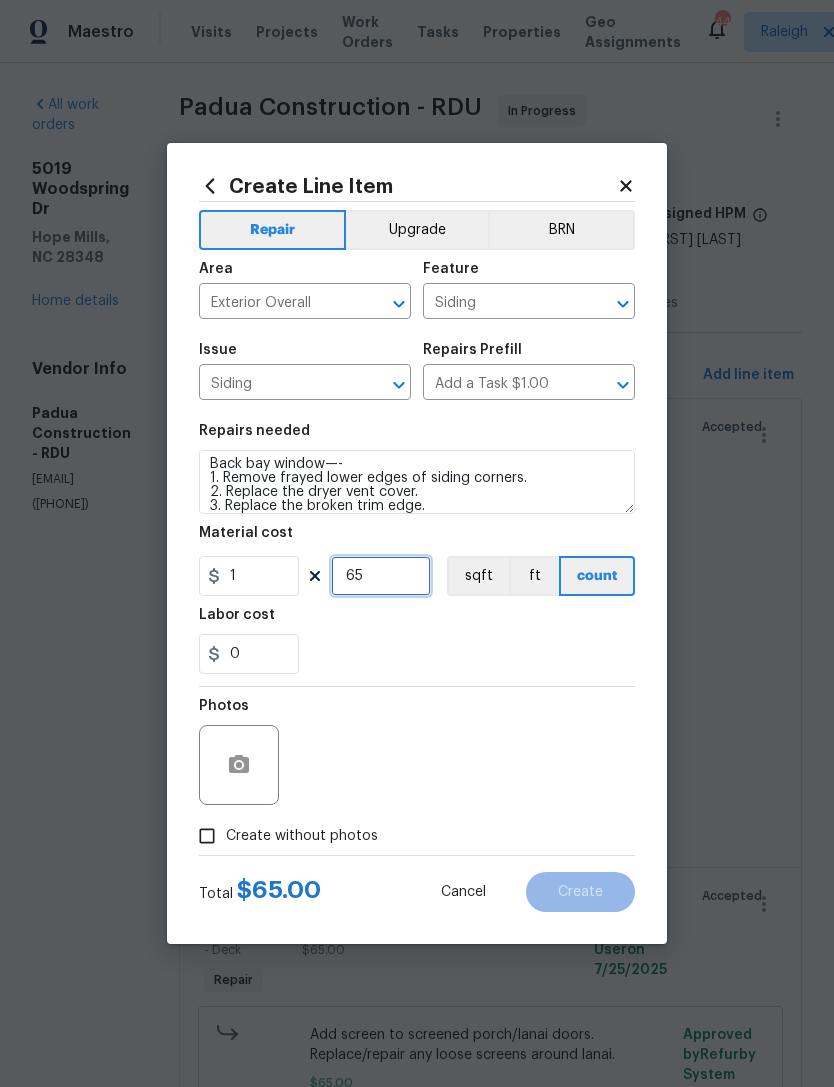 type on "65" 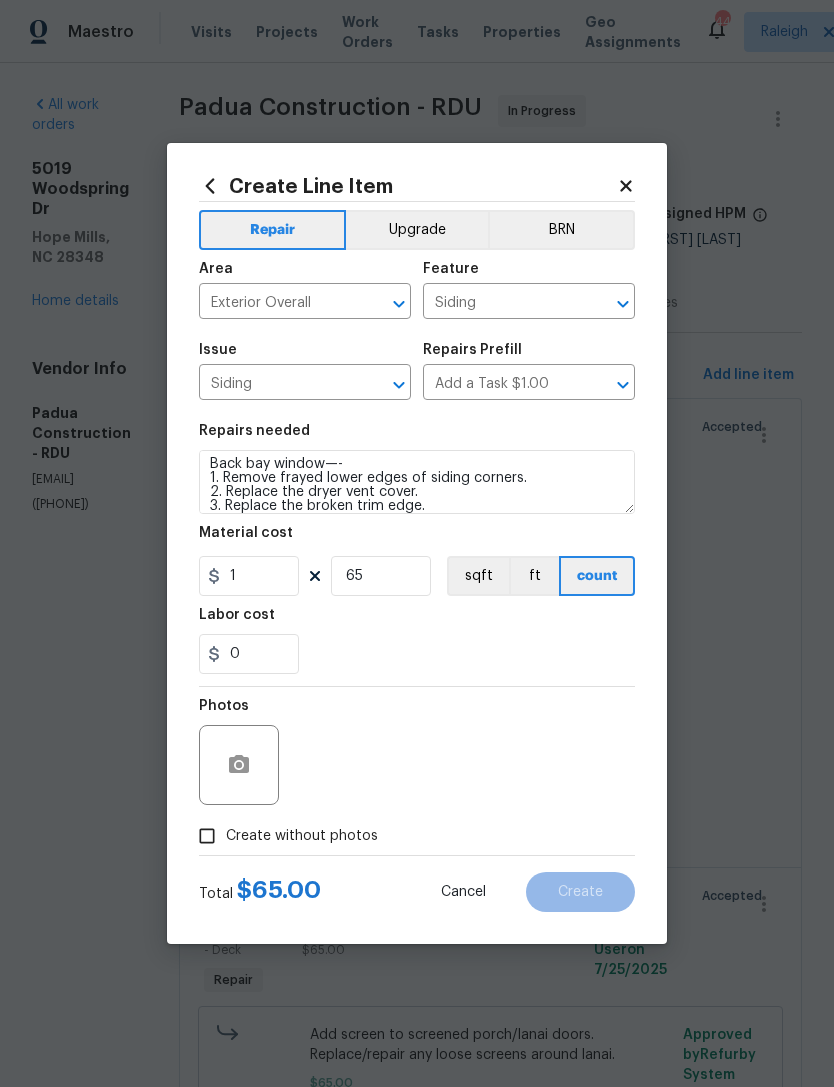 click on "0" at bounding box center [417, 654] 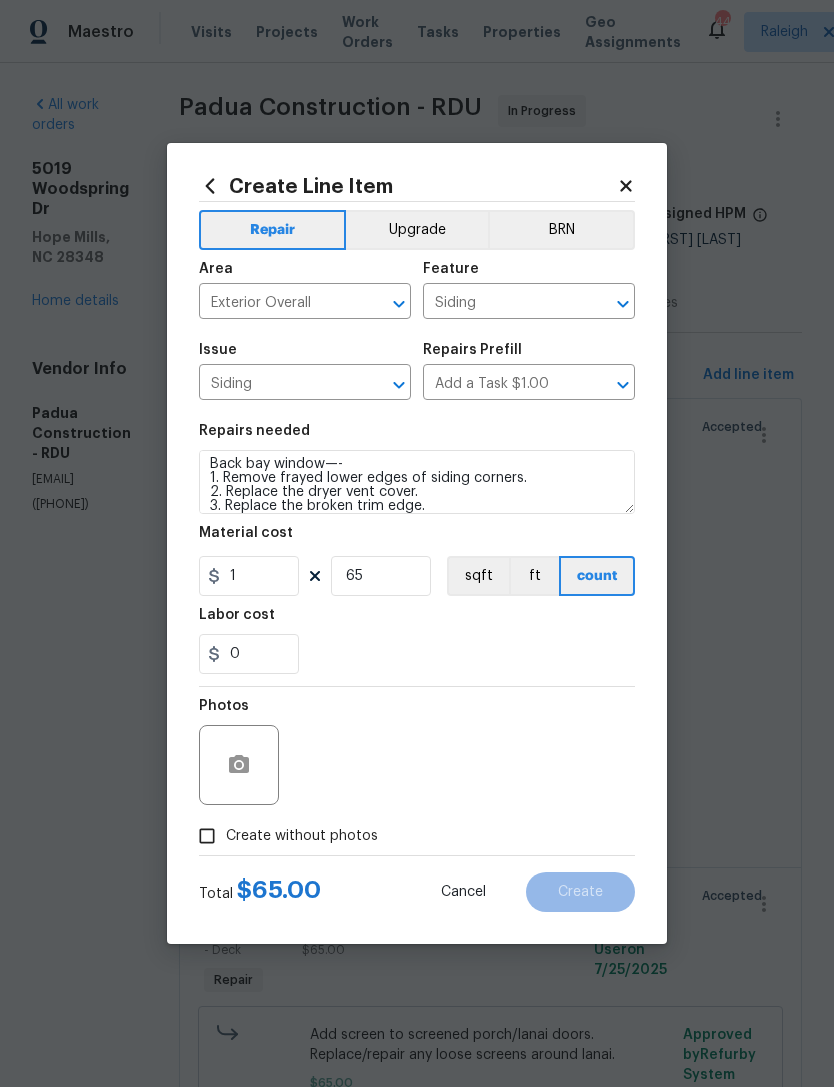 click on "Create without photos" at bounding box center [302, 836] 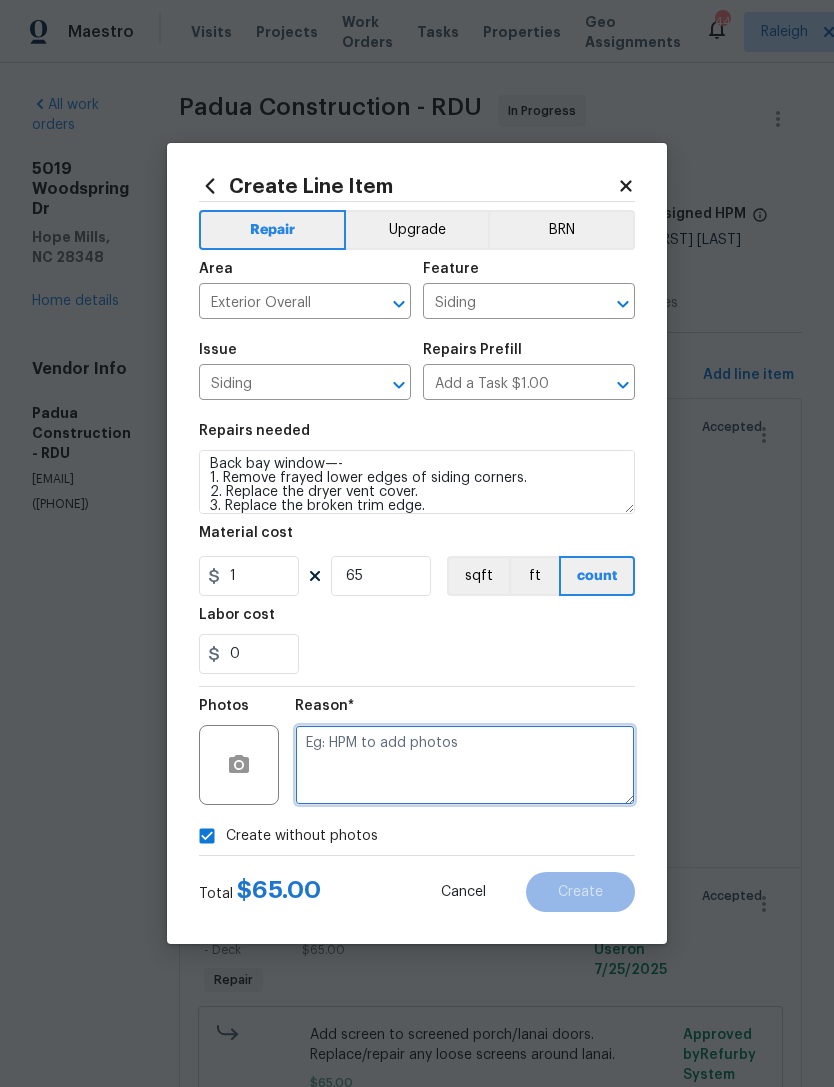 click at bounding box center [465, 765] 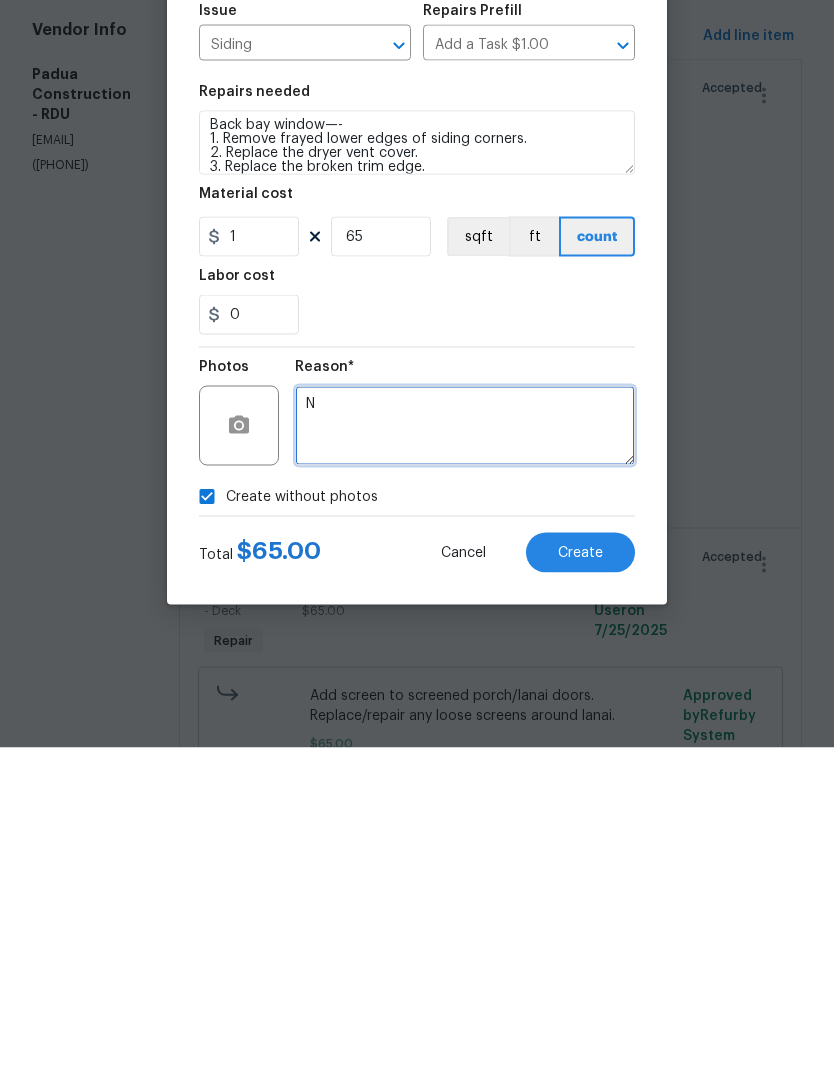 type on "N" 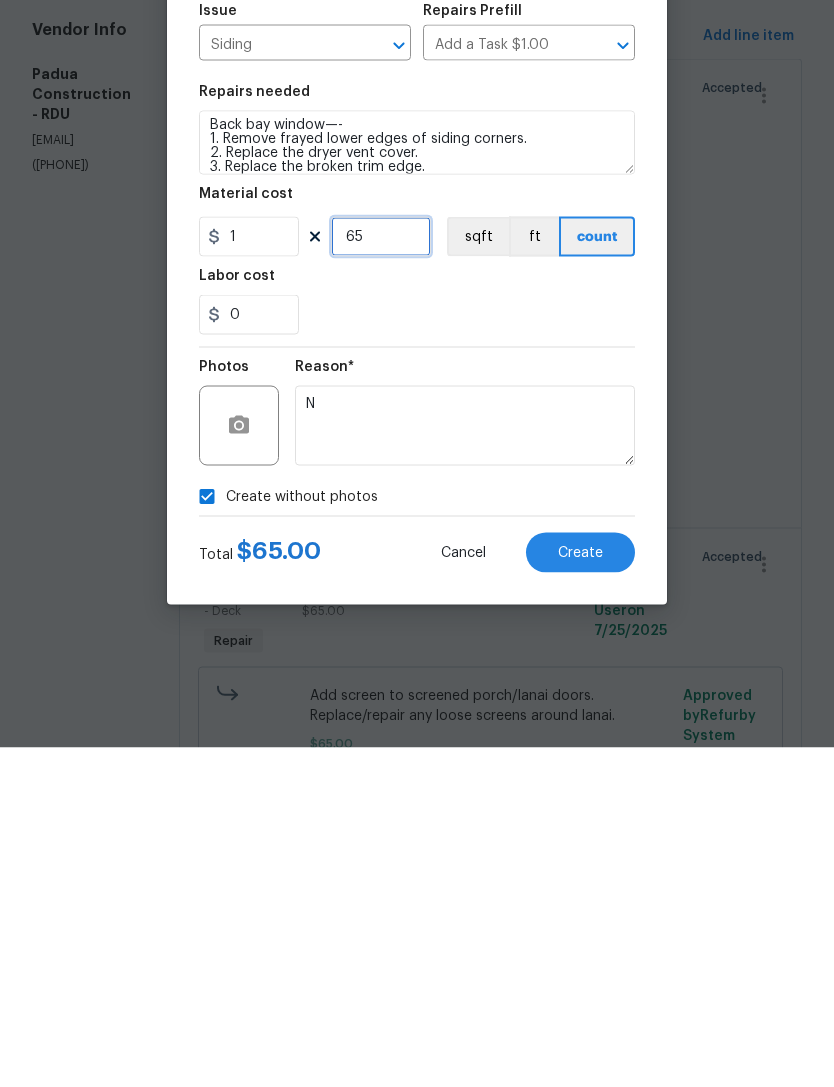 click on "65" at bounding box center [381, 576] 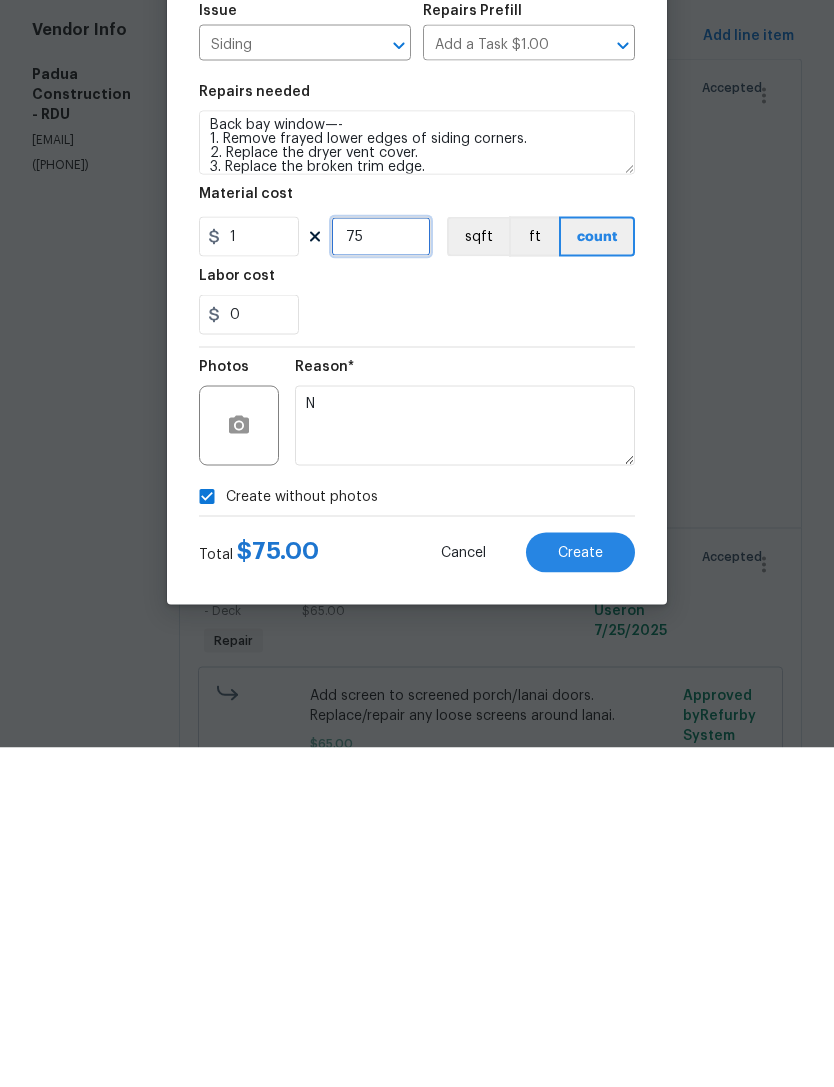type on "75" 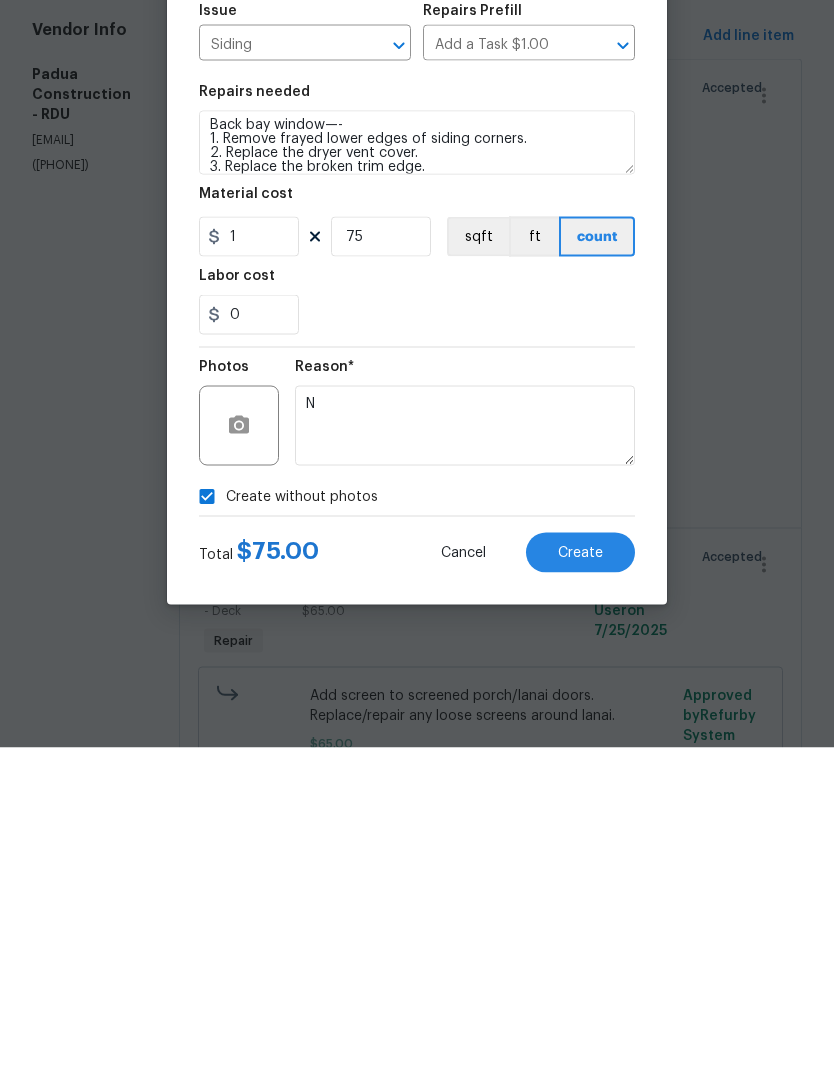 click on "Labor cost" at bounding box center (417, 621) 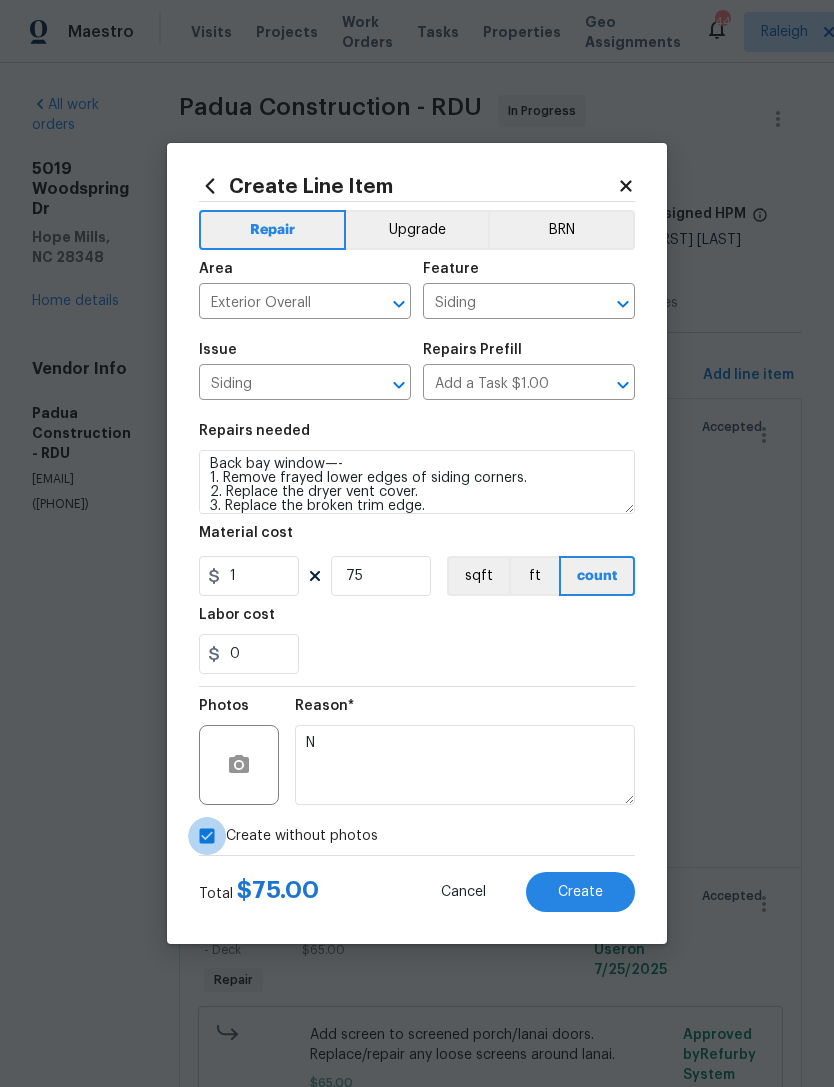click on "Create without photos" at bounding box center [207, 836] 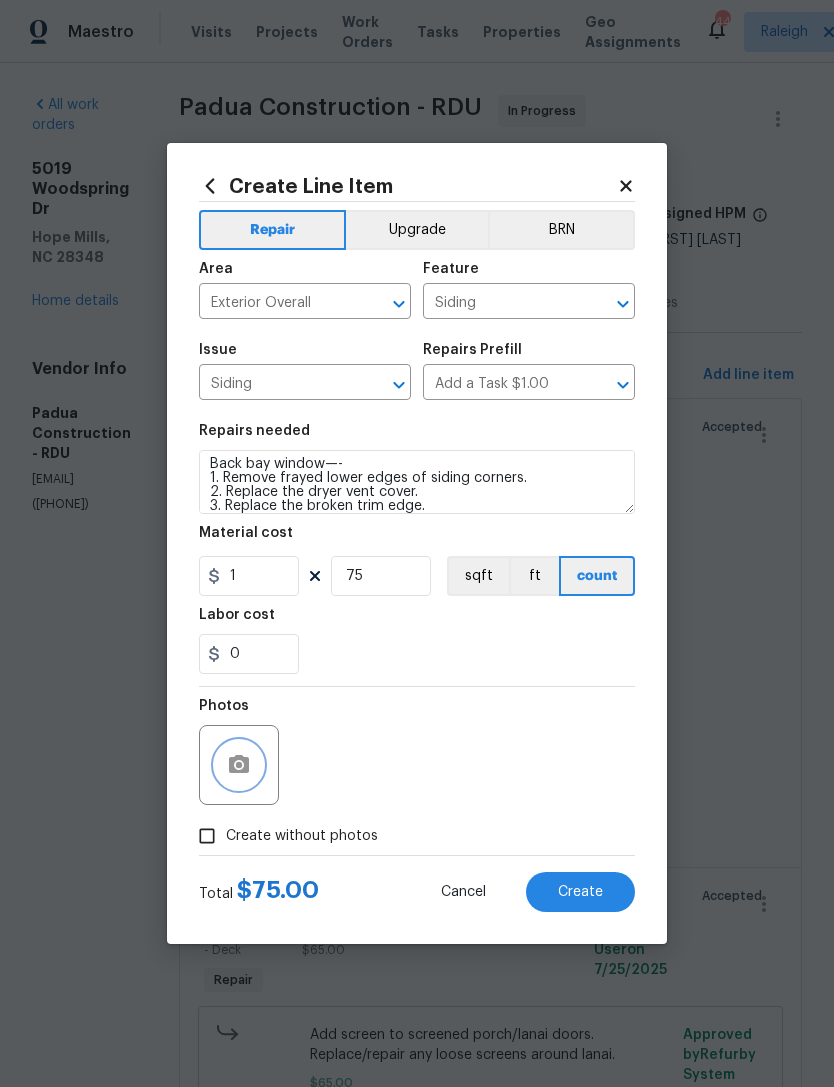 click 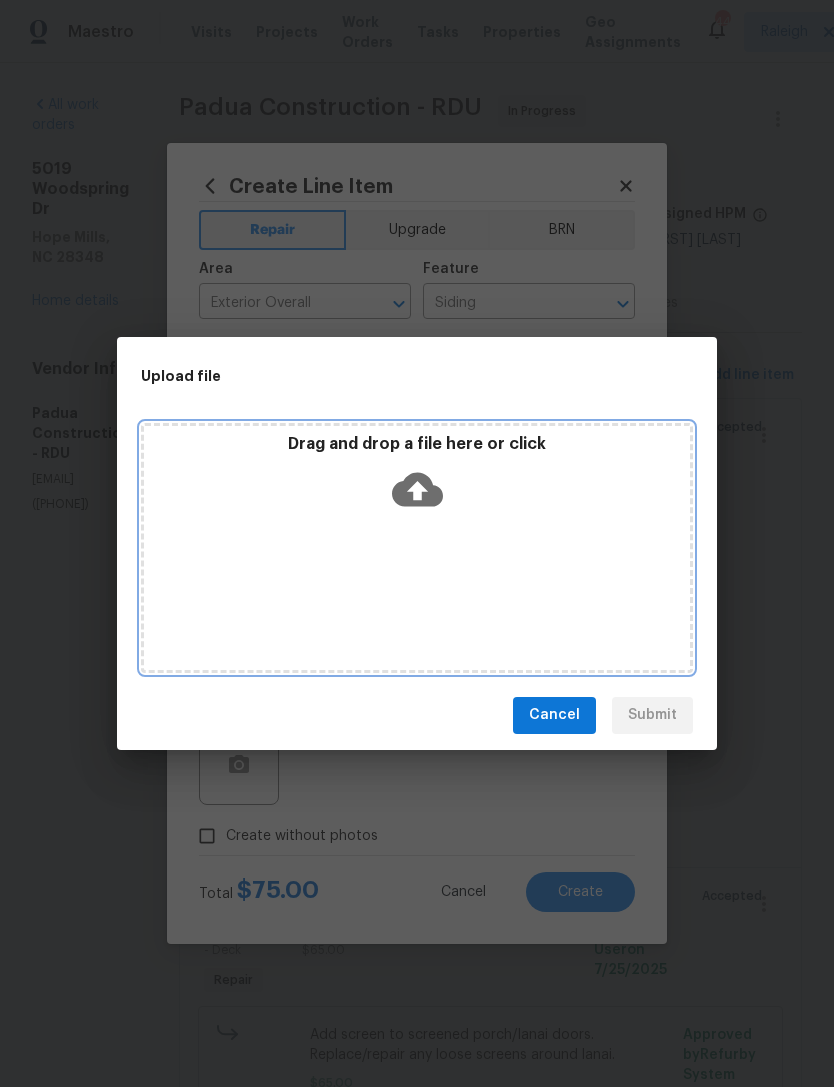 click 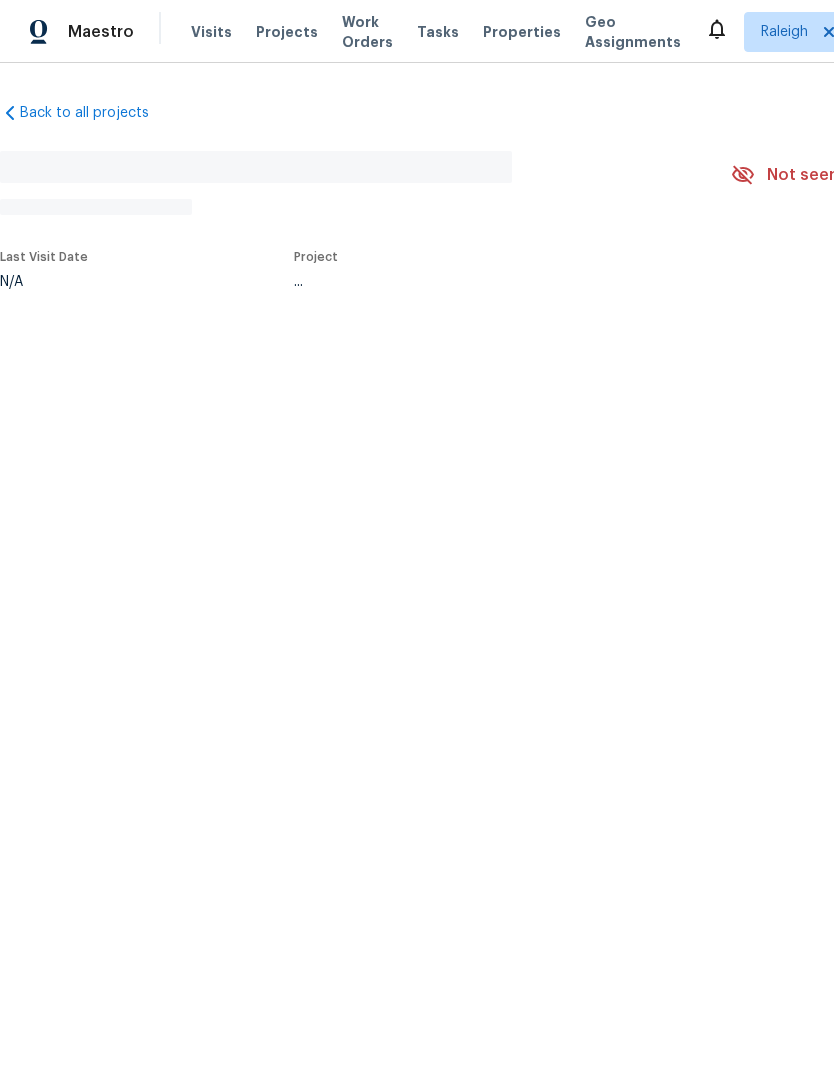 scroll, scrollTop: 0, scrollLeft: 0, axis: both 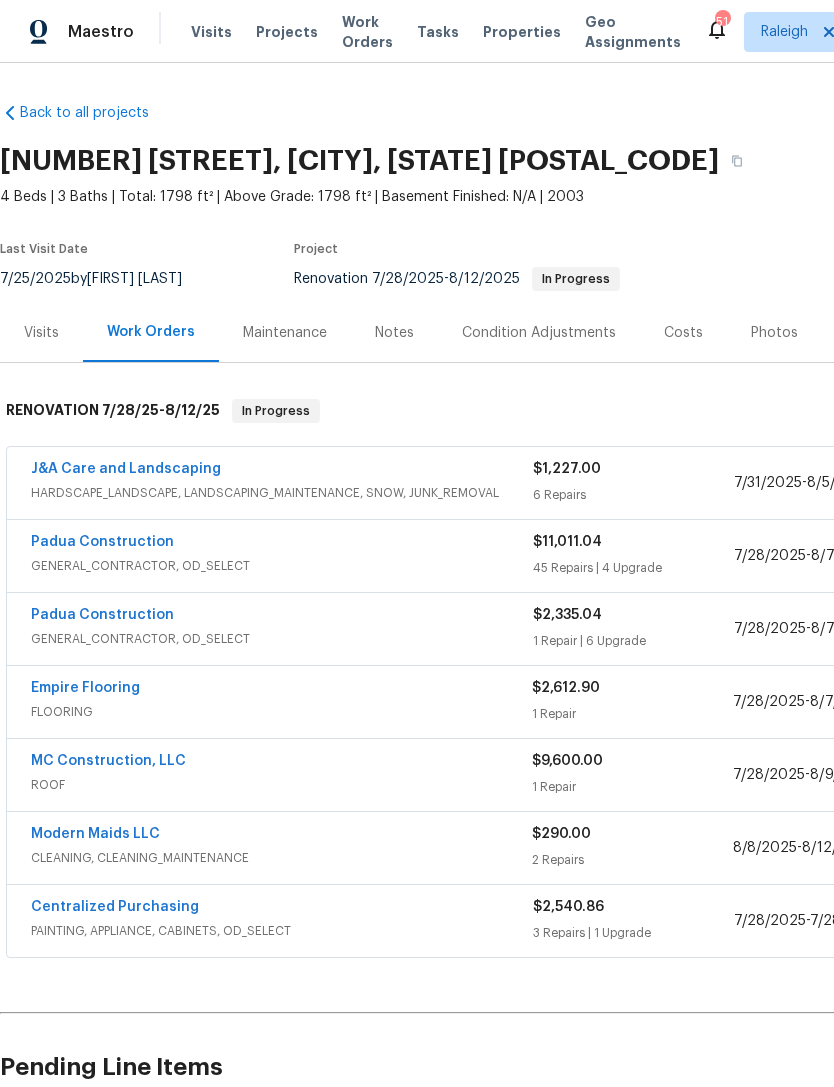 click on "Padua Construction" at bounding box center [102, 542] 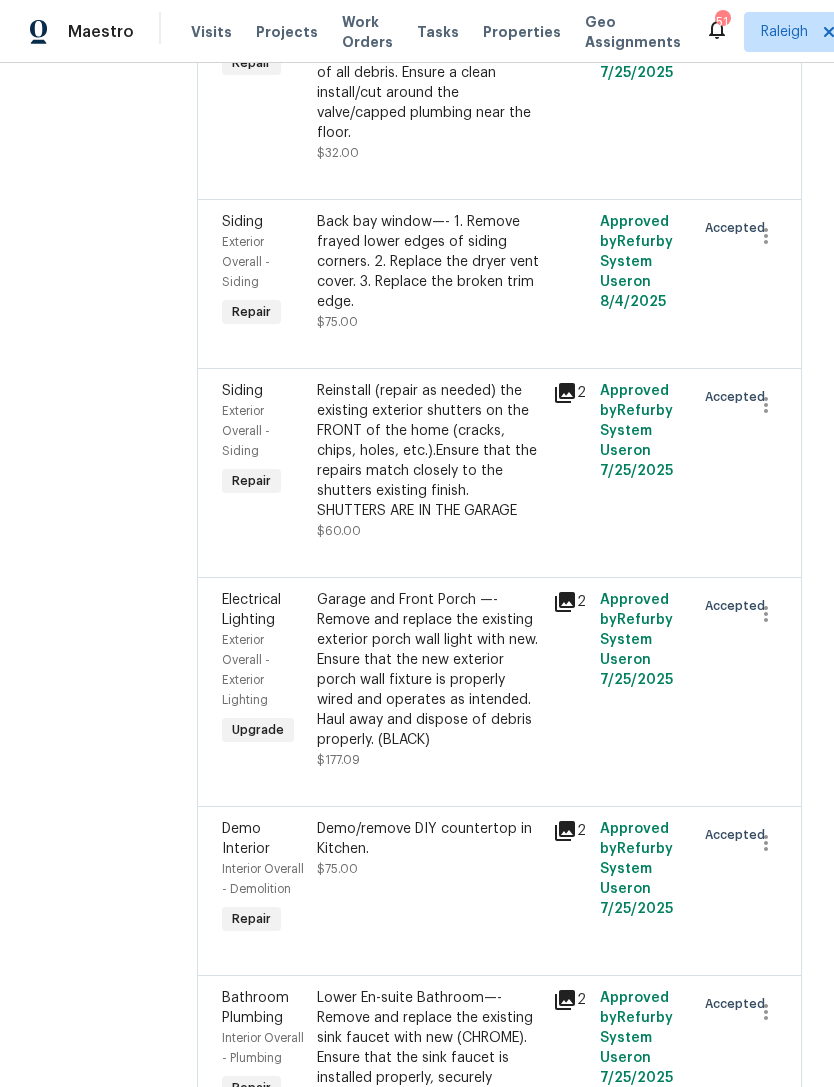 scroll, scrollTop: 6897, scrollLeft: 0, axis: vertical 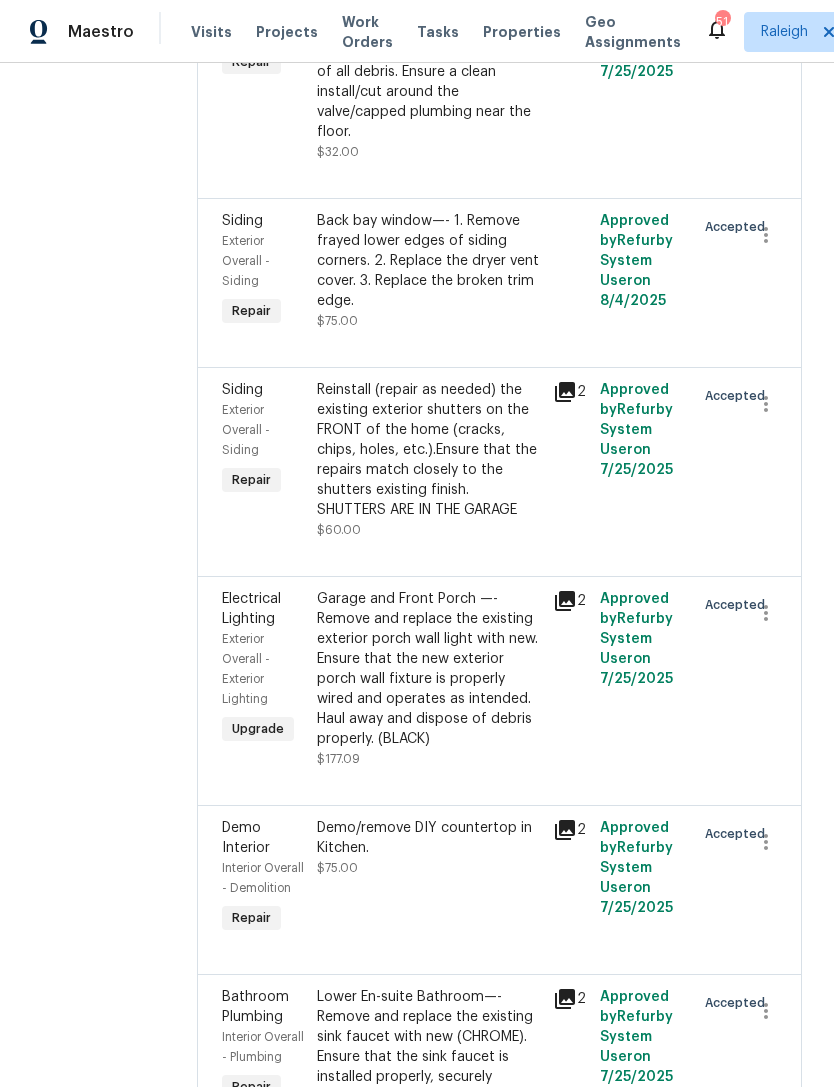 click on "Back bay window—-
1. Remove frayed lower edges of siding corners.
2. Replace the dryer vent cover.
3. Replace the broken trim edge." at bounding box center [429, 261] 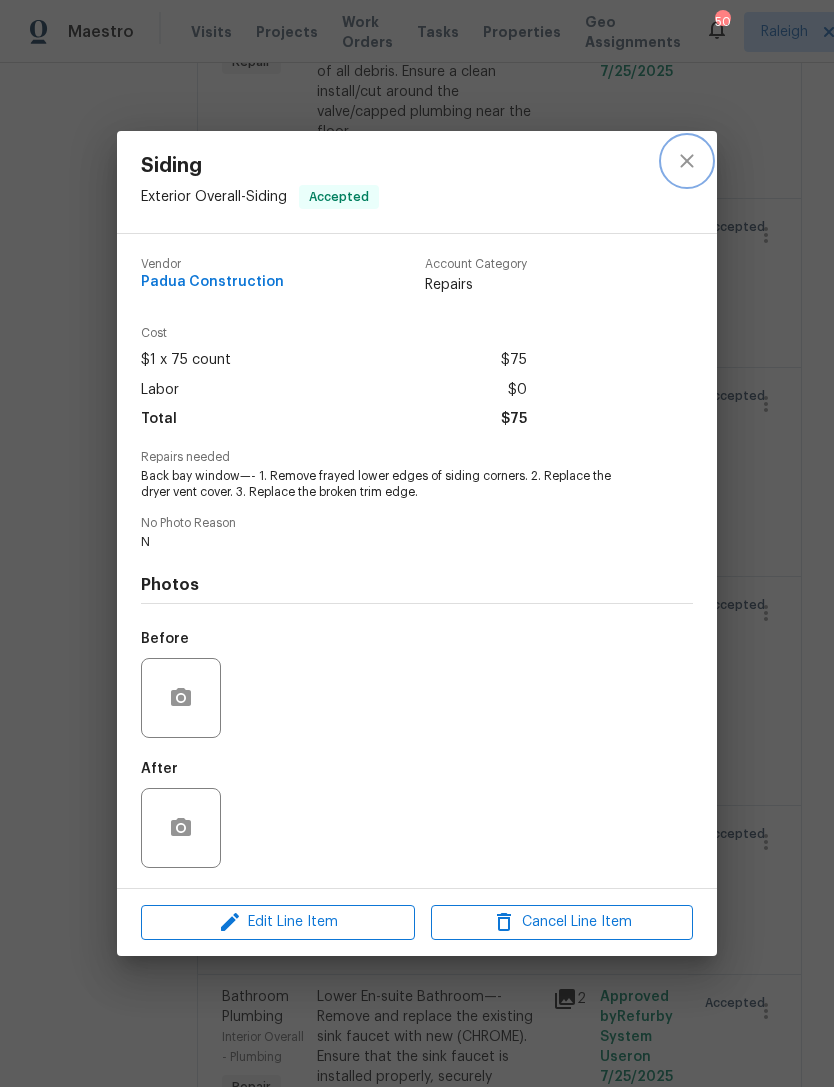 click 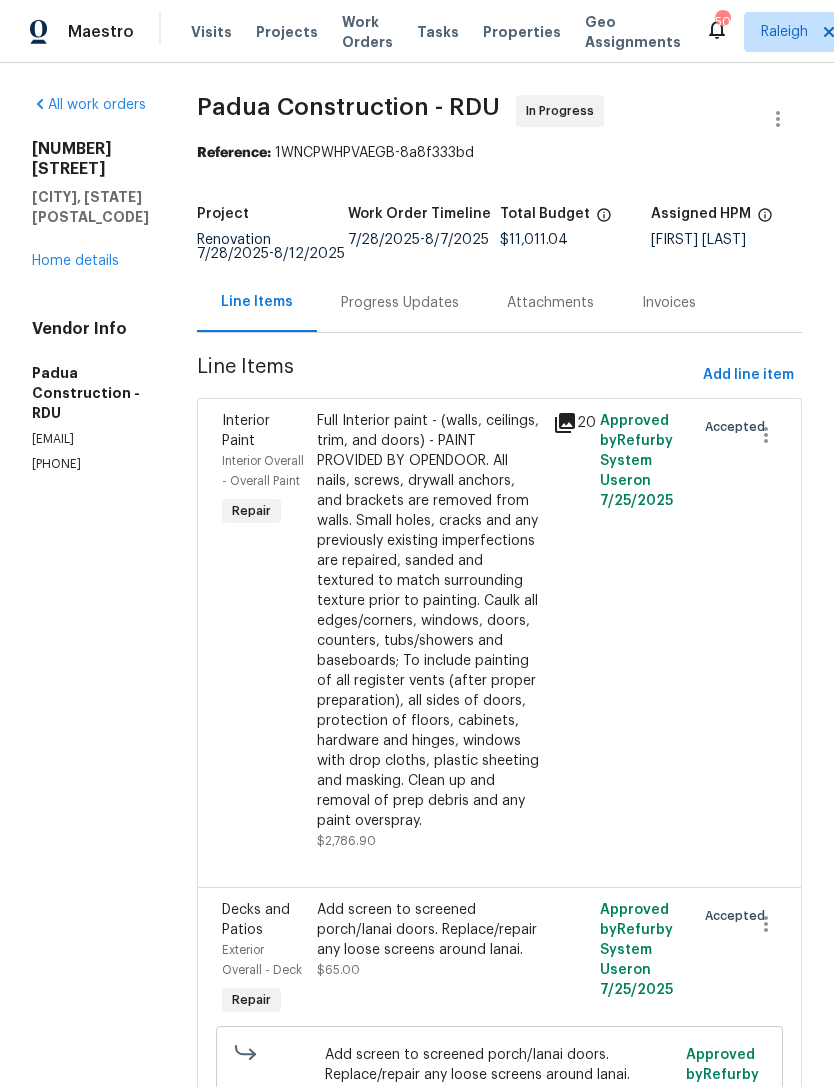 scroll, scrollTop: 0, scrollLeft: 0, axis: both 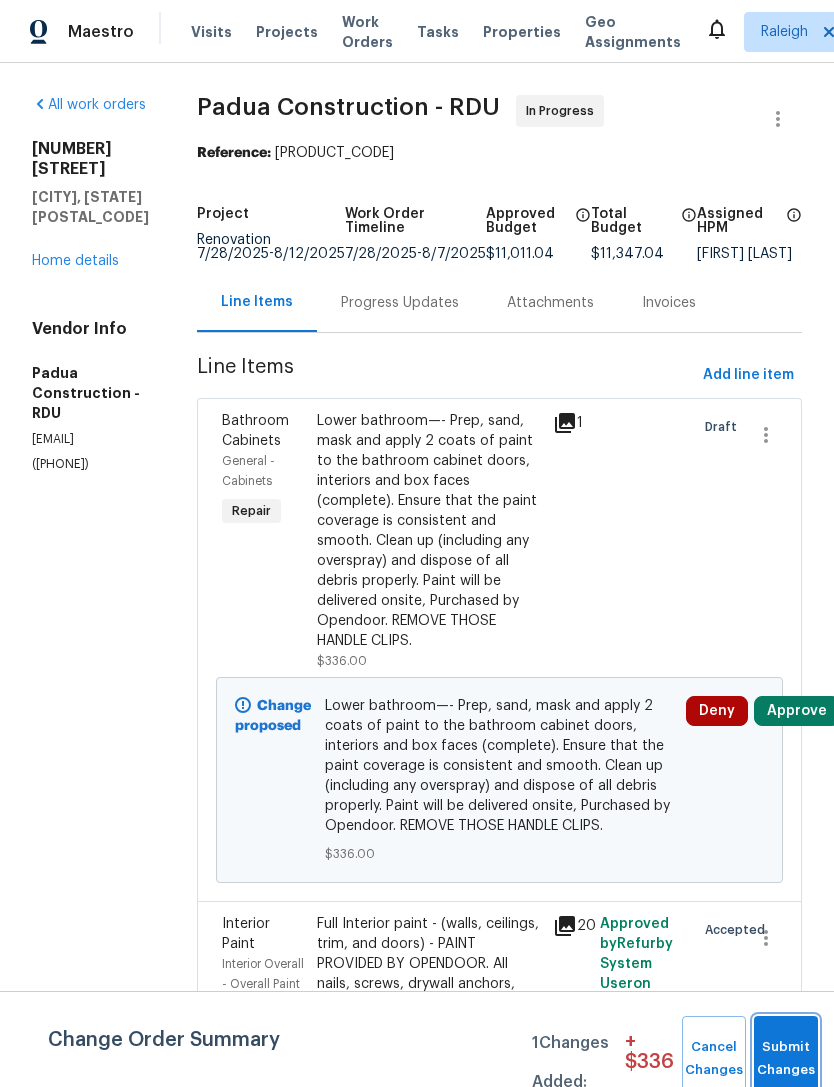 click on "Submit Changes" at bounding box center (786, 1059) 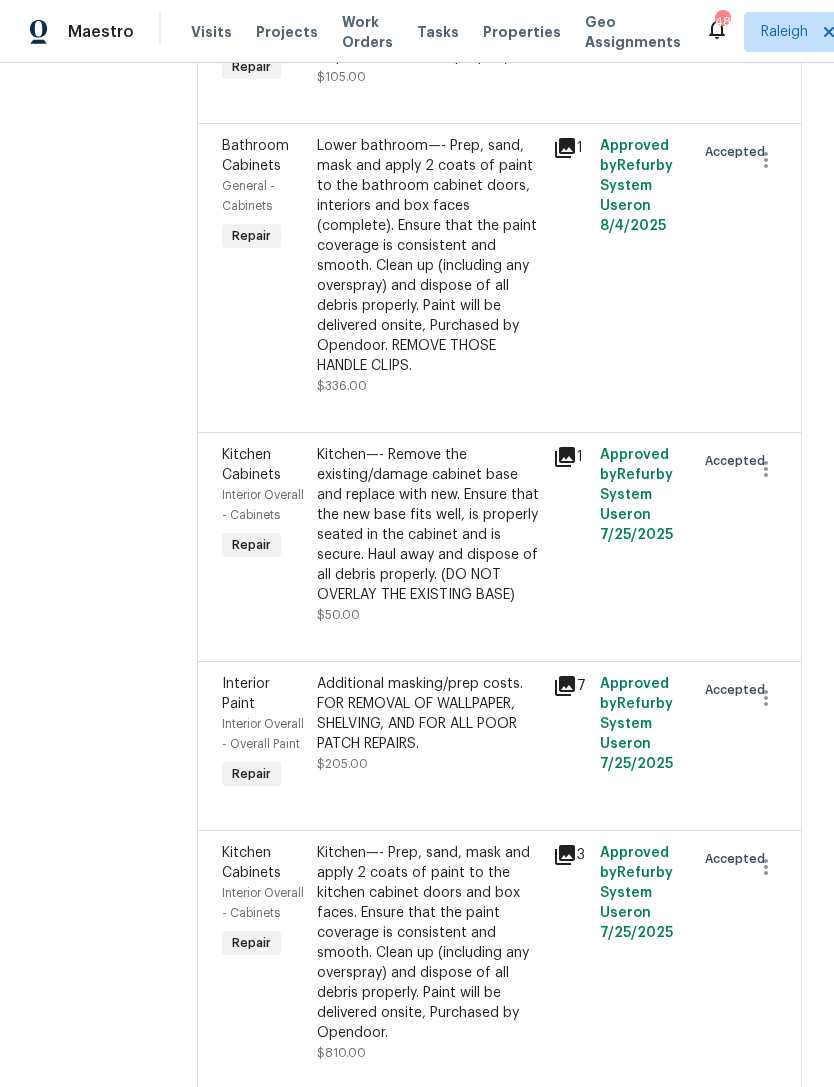 scroll, scrollTop: 8457, scrollLeft: 0, axis: vertical 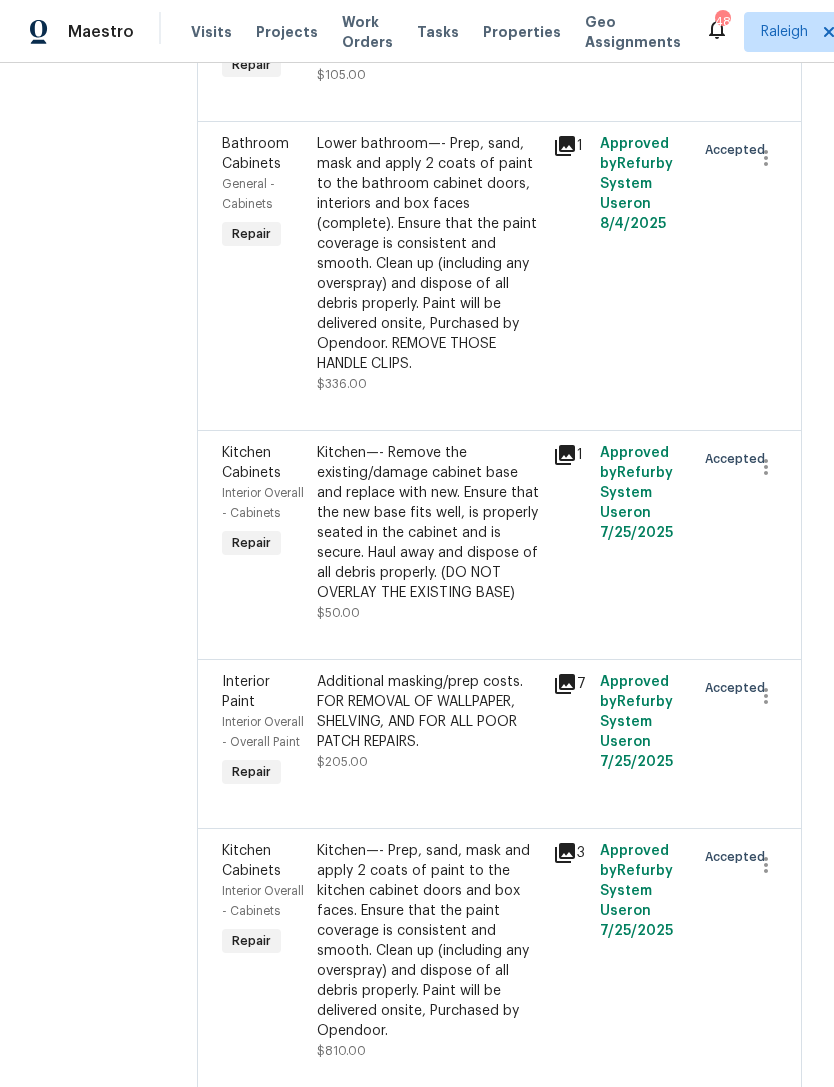 click on "Lower bathroom—-
Prep, sand, mask and apply 2 coats of paint to the bathroom cabinet doors, interiors and box faces (complete). Ensure that the paint coverage is consistent and smooth. Clean up (including any overspray) and dispose of all debris properly. Paint will be delivered onsite, Purchased by Opendoor. REMOVE THOSE HANDLE CLIPS." at bounding box center (429, 254) 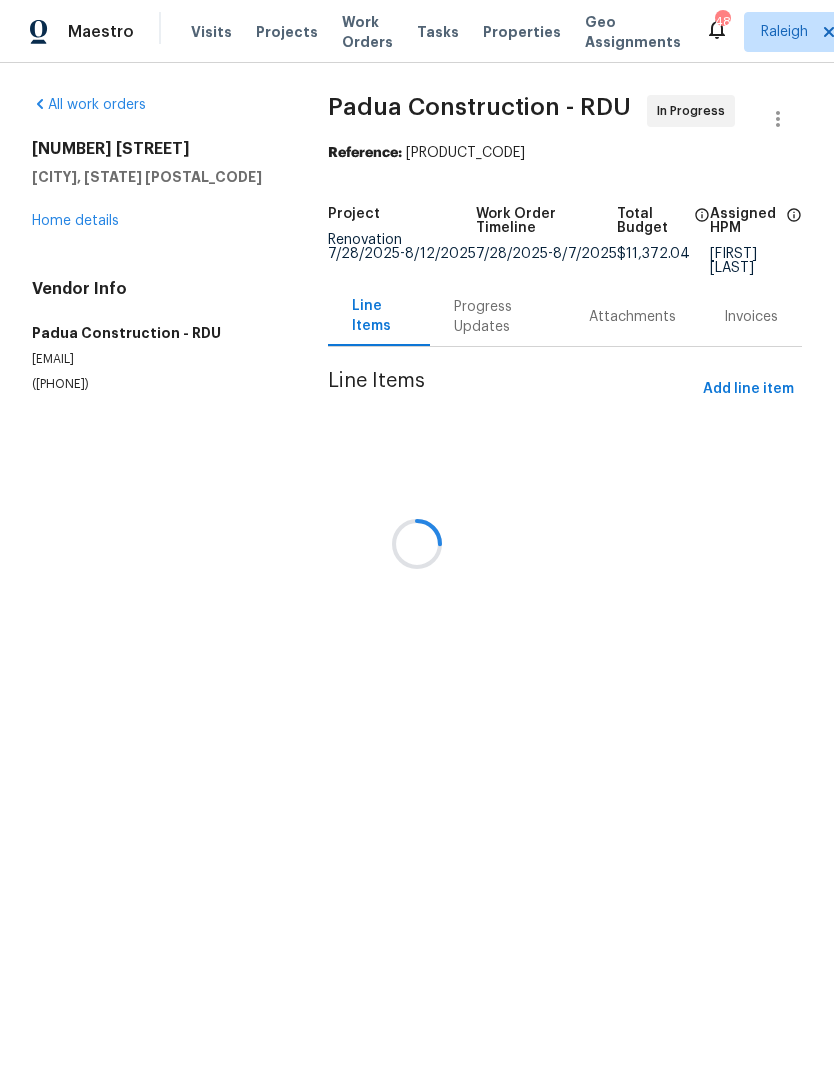 scroll, scrollTop: 0, scrollLeft: 0, axis: both 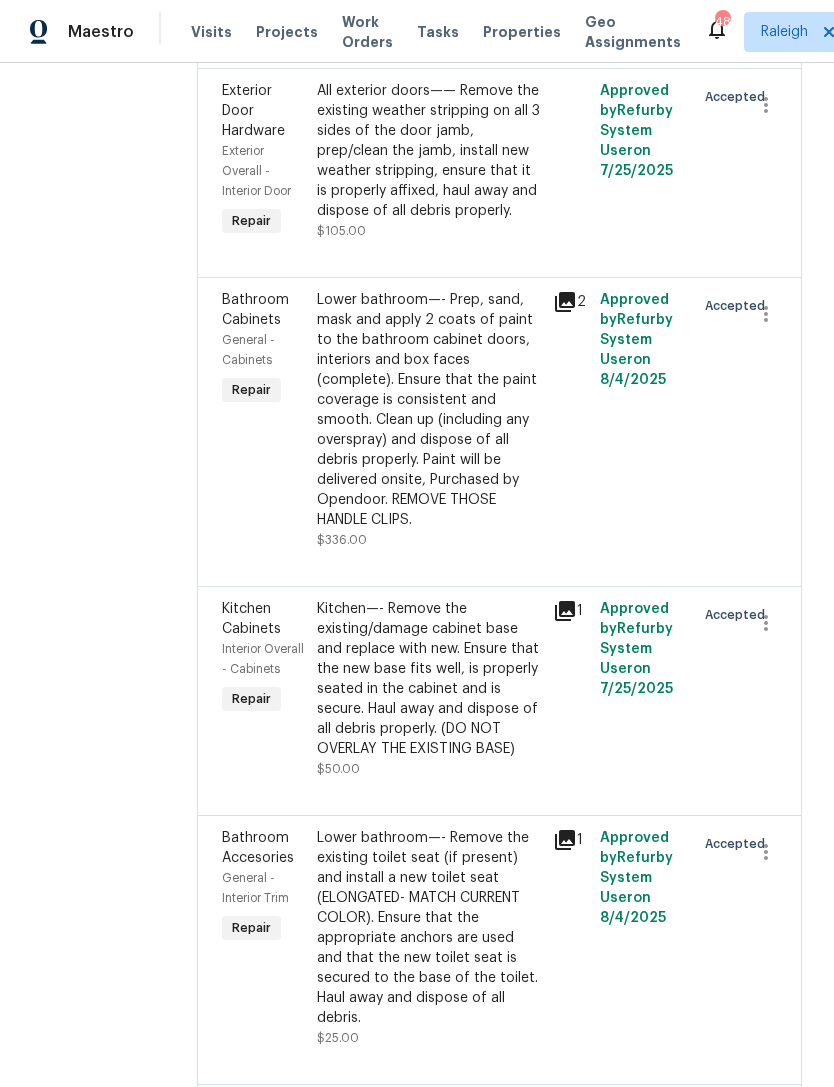 click on "Lower bathroom—-
Prep, sand, mask and apply 2 coats of paint to the bathroom cabinet doors, interiors and box faces (complete). Ensure that the paint coverage is consistent and smooth. Clean up (including any overspray) and dispose of all debris properly. Paint will be delivered onsite, Purchased by Opendoor. REMOVE THOSE HANDLE CLIPS." at bounding box center [429, 410] 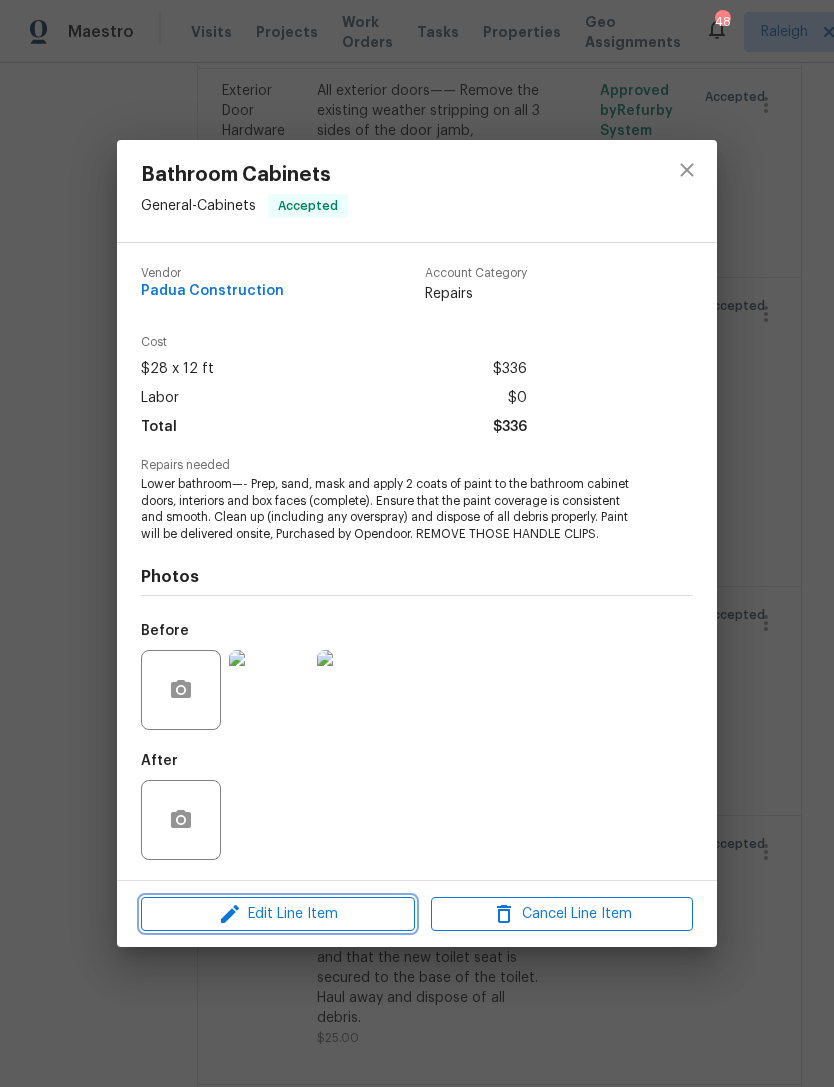 click on "Edit Line Item" at bounding box center (278, 914) 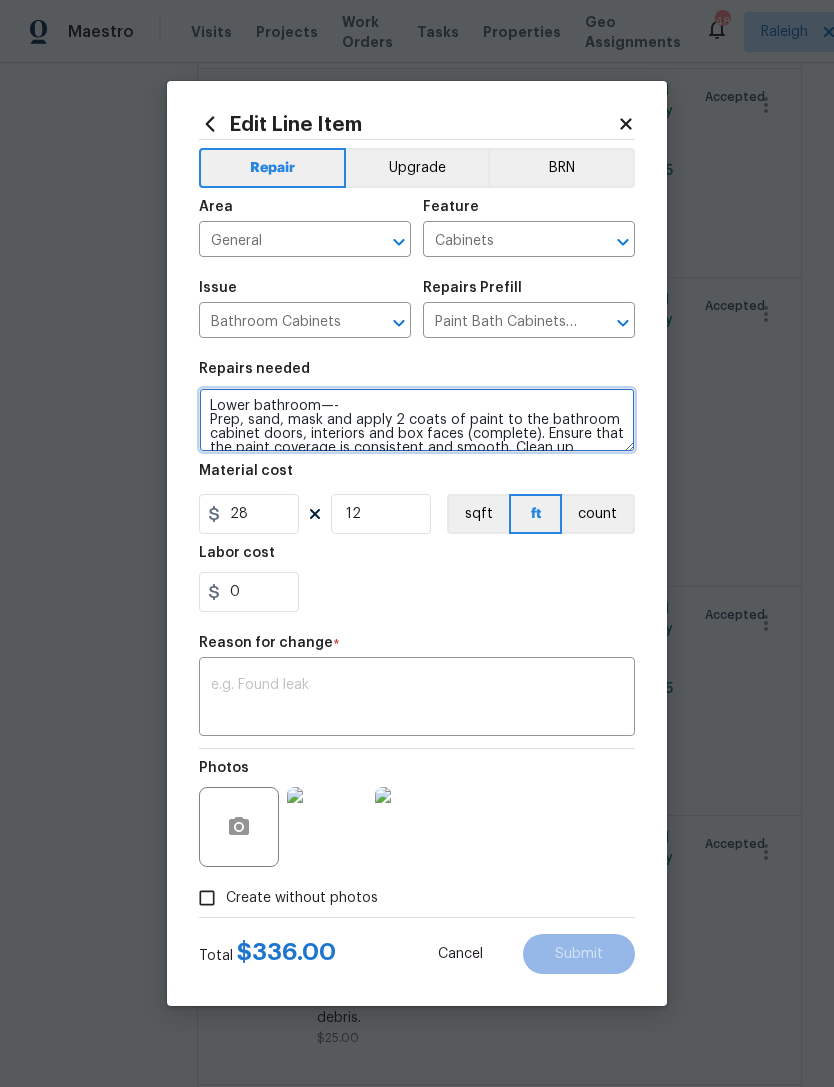 click on "Lower bathroom—-
Prep, sand, mask and apply 2 coats of paint to the bathroom cabinet doors, interiors and box faces (complete). Ensure that the paint coverage is consistent and smooth. Clean up (including any overspray) and dispose of all debris properly. Paint will be delivered onsite, Purchased by Opendoor. REMOVE THOSE HANDLE CLIPS." at bounding box center (417, 420) 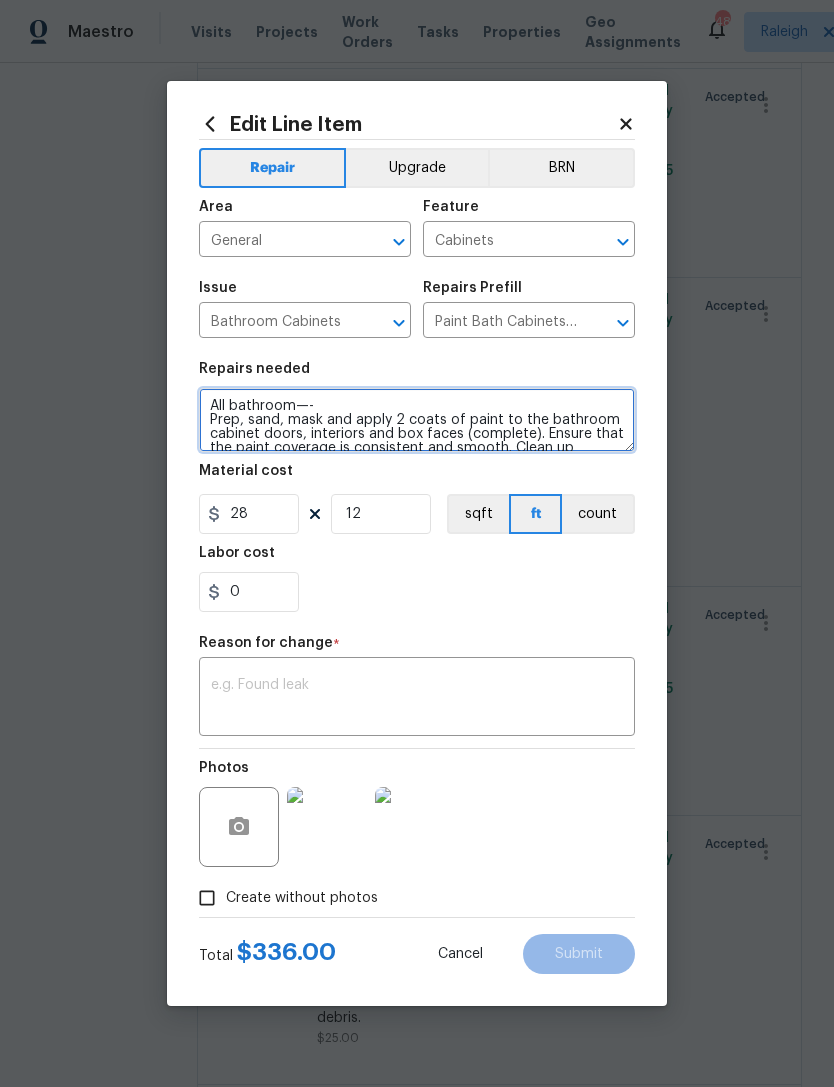 click on "All bathroom—-
Prep, sand, mask and apply 2 coats of paint to the bathroom cabinet doors, interiors and box faces (complete). Ensure that the paint coverage is consistent and smooth. Clean up (including any overspray) and dispose of all debris properly. Paint will be delivered onsite, Purchased by Opendoor. REMOVE THOSE HANDLE CLIPS." at bounding box center [417, 420] 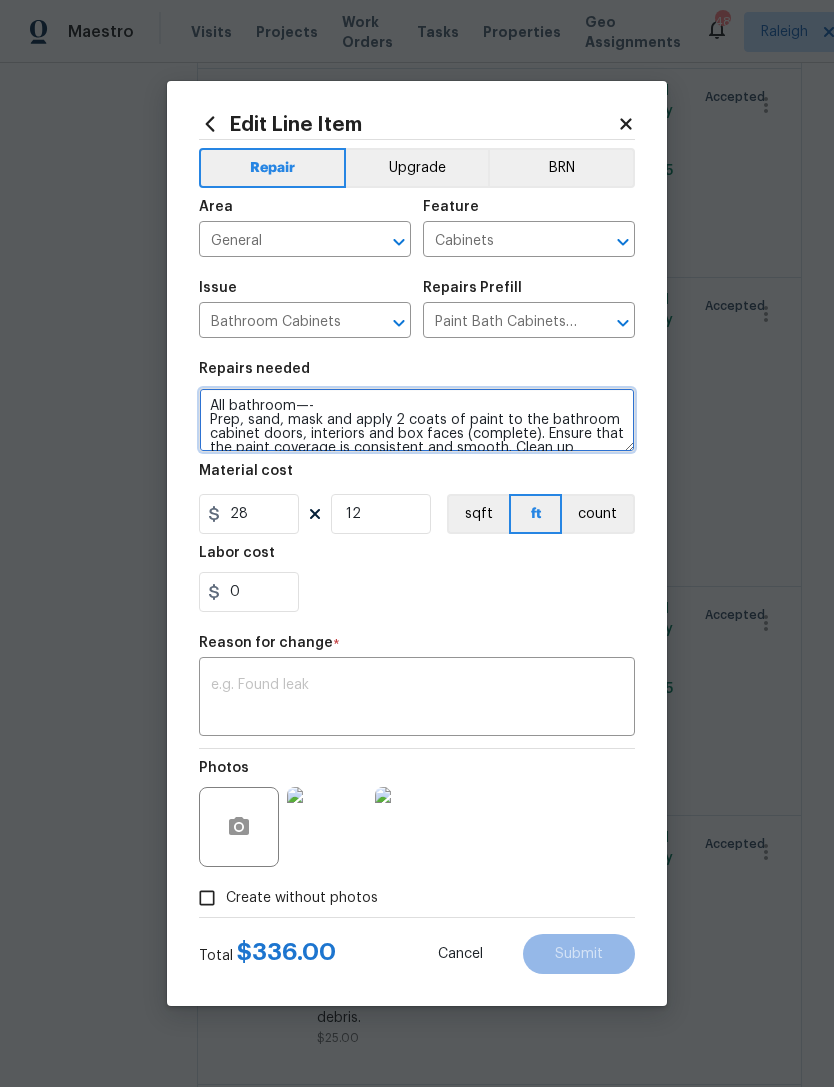 click on "All bathroom—-
Prep, sand, mask and apply 2 coats of paint to the bathroom cabinet doors, interiors and box faces (complete). Ensure that the paint coverage is consistent and smooth. Clean up (including any overspray) and dispose of all debris properly. Paint will be delivered onsite, Purchased by Opendoor. REMOVE THOSE HANDLE CLIPS." at bounding box center (417, 420) 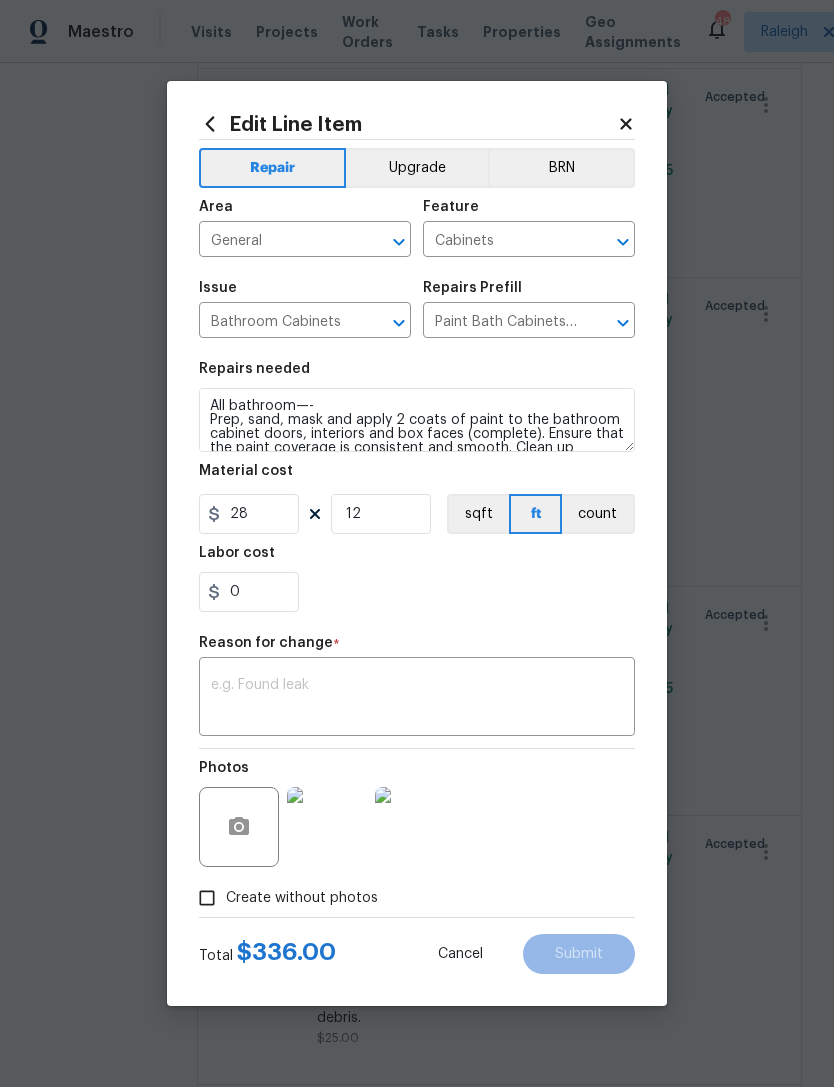 click on "0" at bounding box center [417, 592] 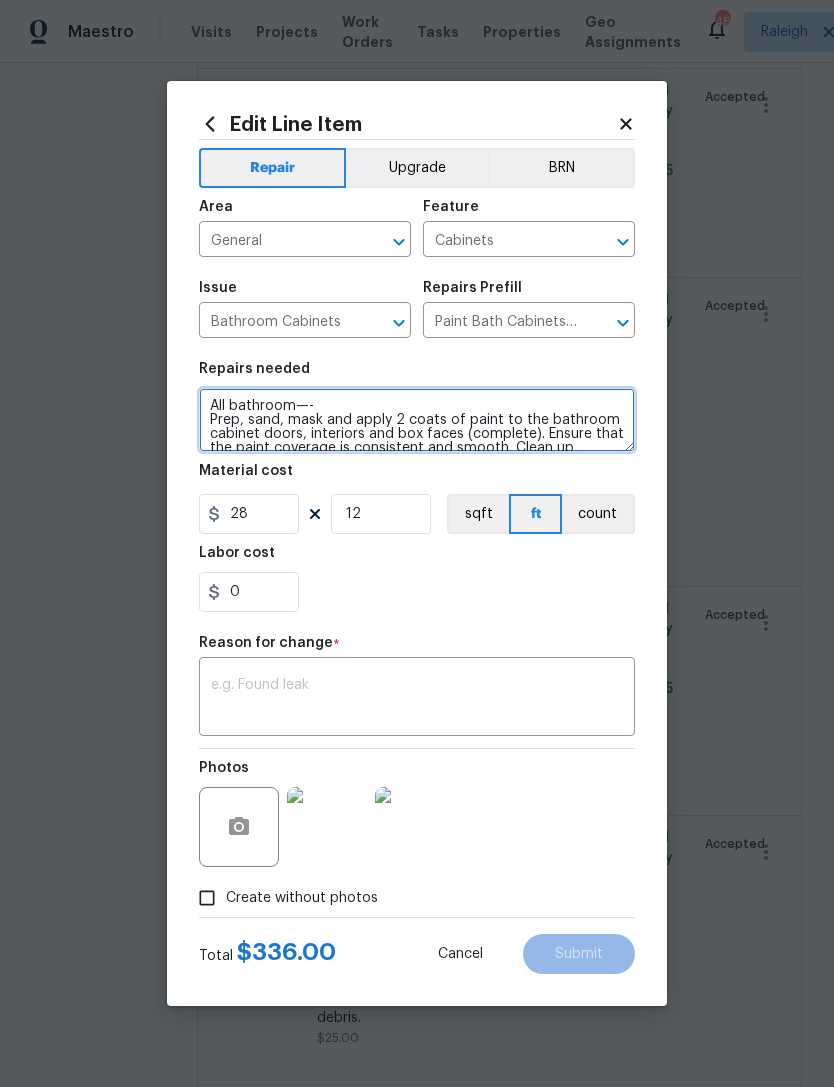 click on "All bathroom—-
Prep, sand, mask and apply 2 coats of paint to the bathroom cabinet doors, interiors and box faces (complete). Ensure that the paint coverage is consistent and smooth. Clean up (including any overspray) and dispose of all debris properly. Paint will be delivered onsite, Purchased by Opendoor. REMOVE THOSE HANDLE CLIPS." at bounding box center [417, 420] 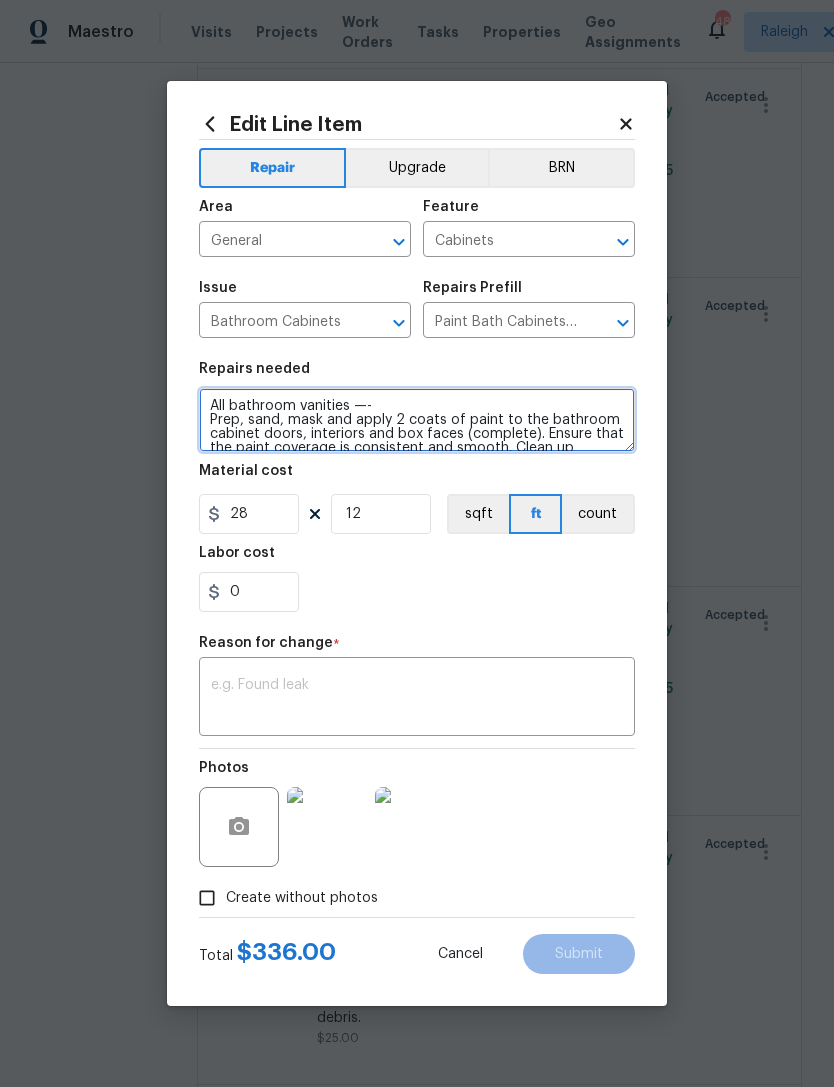 type on "All bathroom vanities —-
Prep, sand, mask and apply 2 coats of paint to the bathroom cabinet doors, interiors and box faces (complete). Ensure that the paint coverage is consistent and smooth. Clean up (including any overspray) and dispose of all debris properly. Paint will be delivered onsite, Purchased by Opendoor. REMOVE THOSE HANDLE CLIPS." 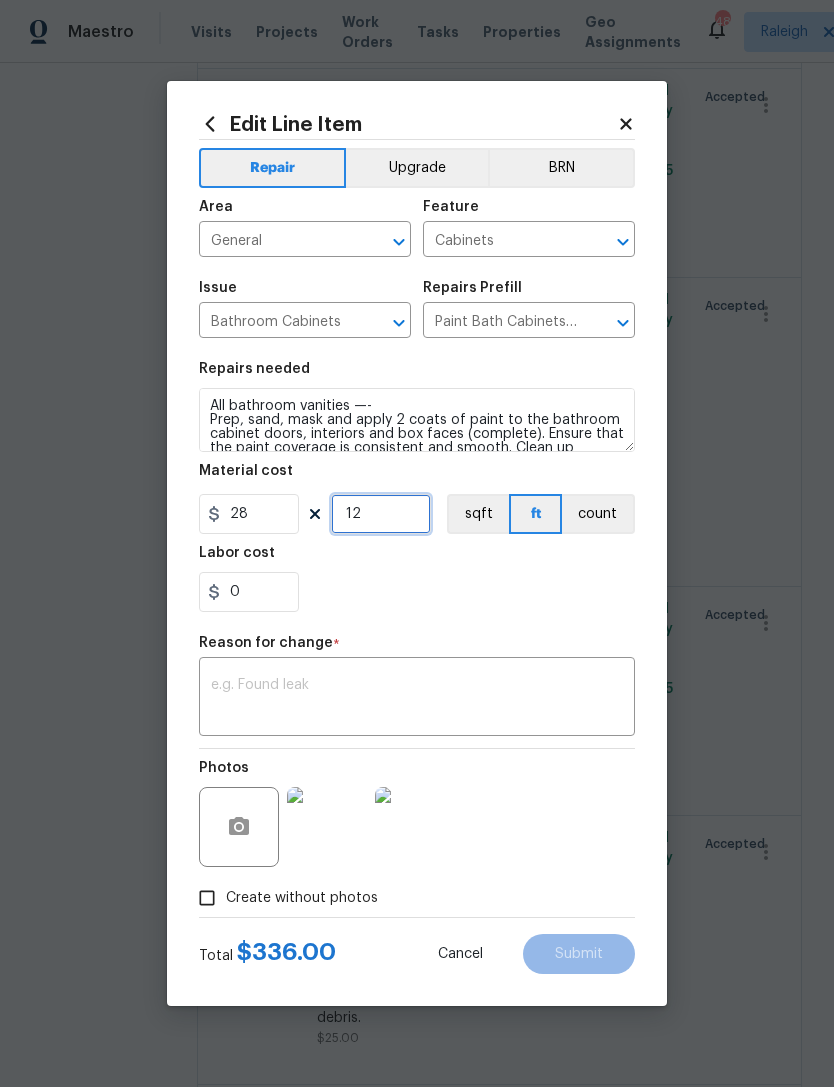 click on "12" at bounding box center [381, 514] 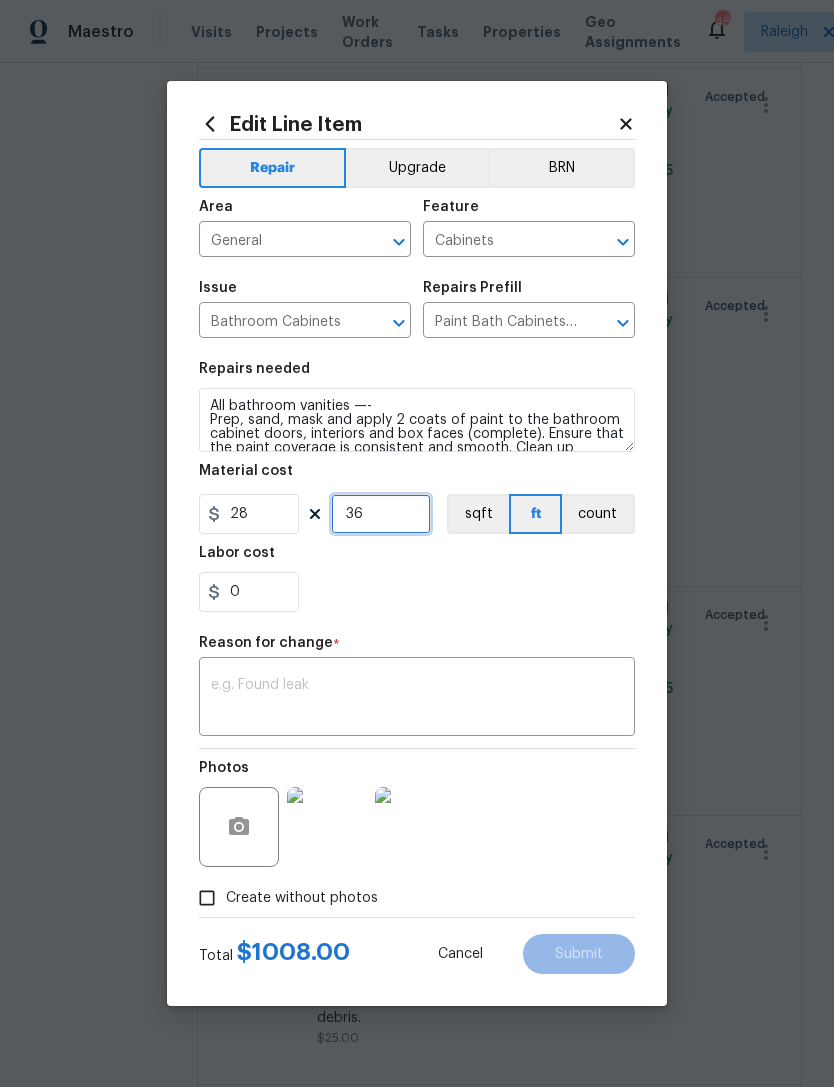 type on "36" 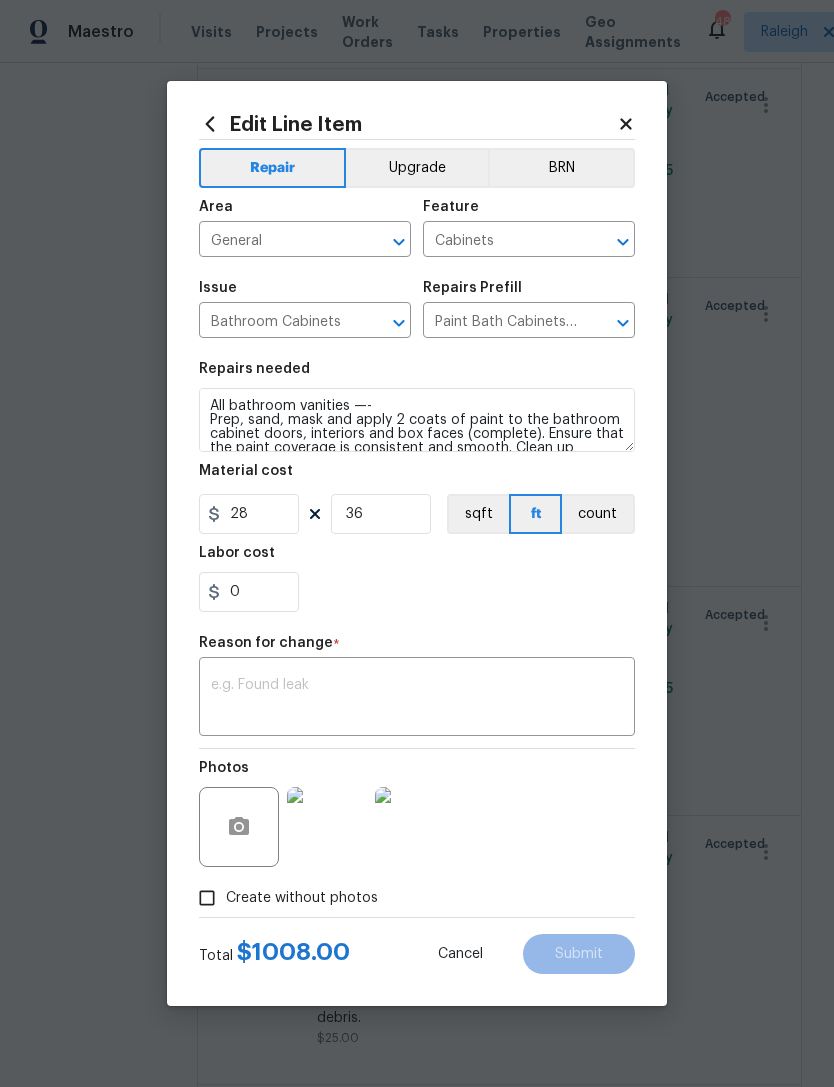 click on "0" at bounding box center (417, 592) 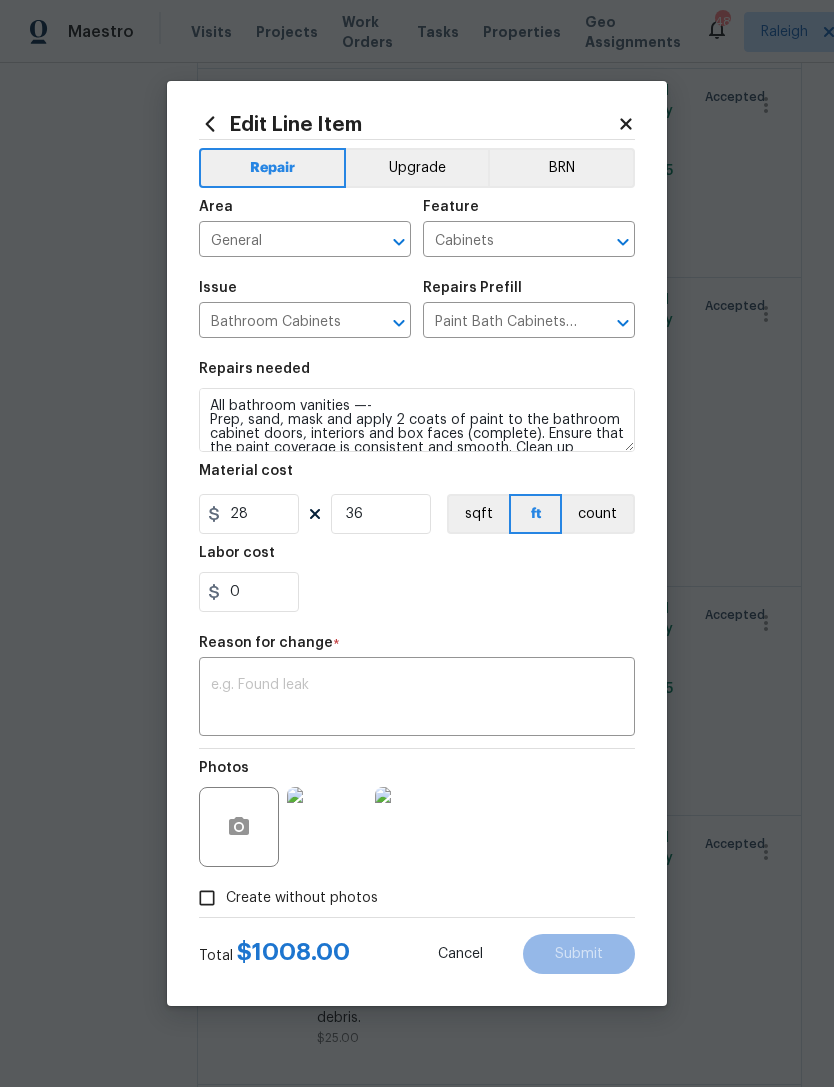 click at bounding box center [417, 699] 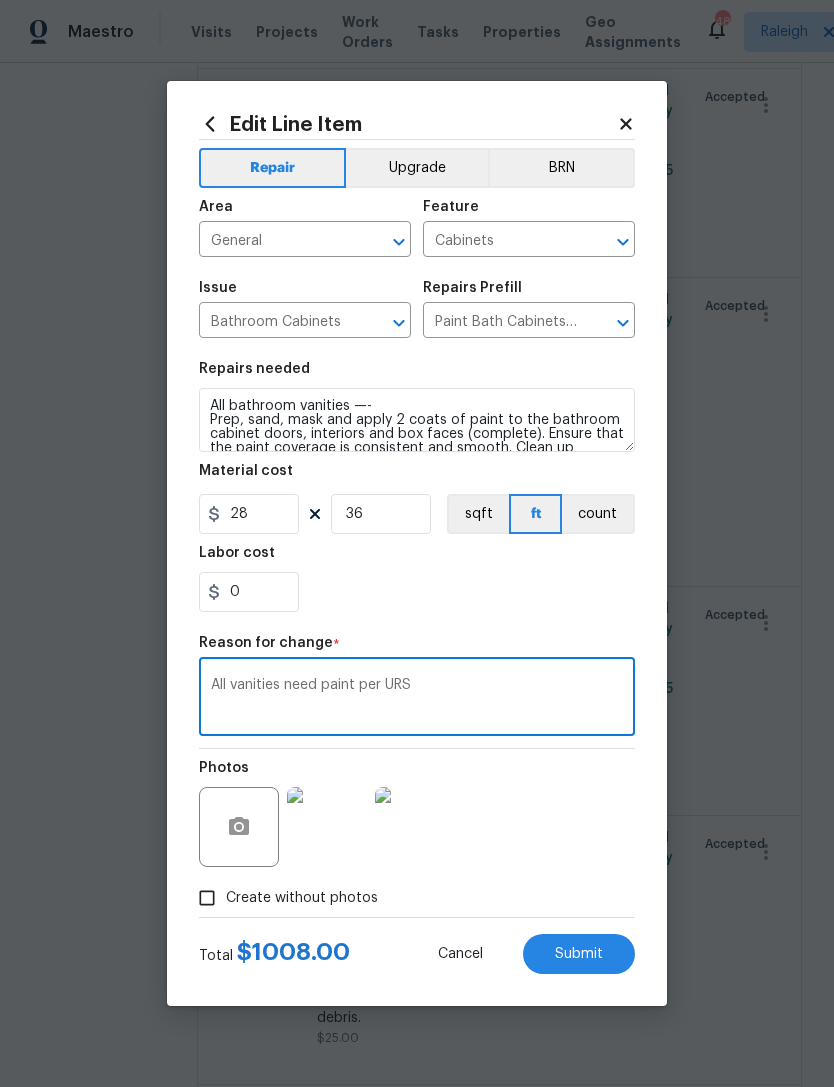 type on "All vanities need paint per URS" 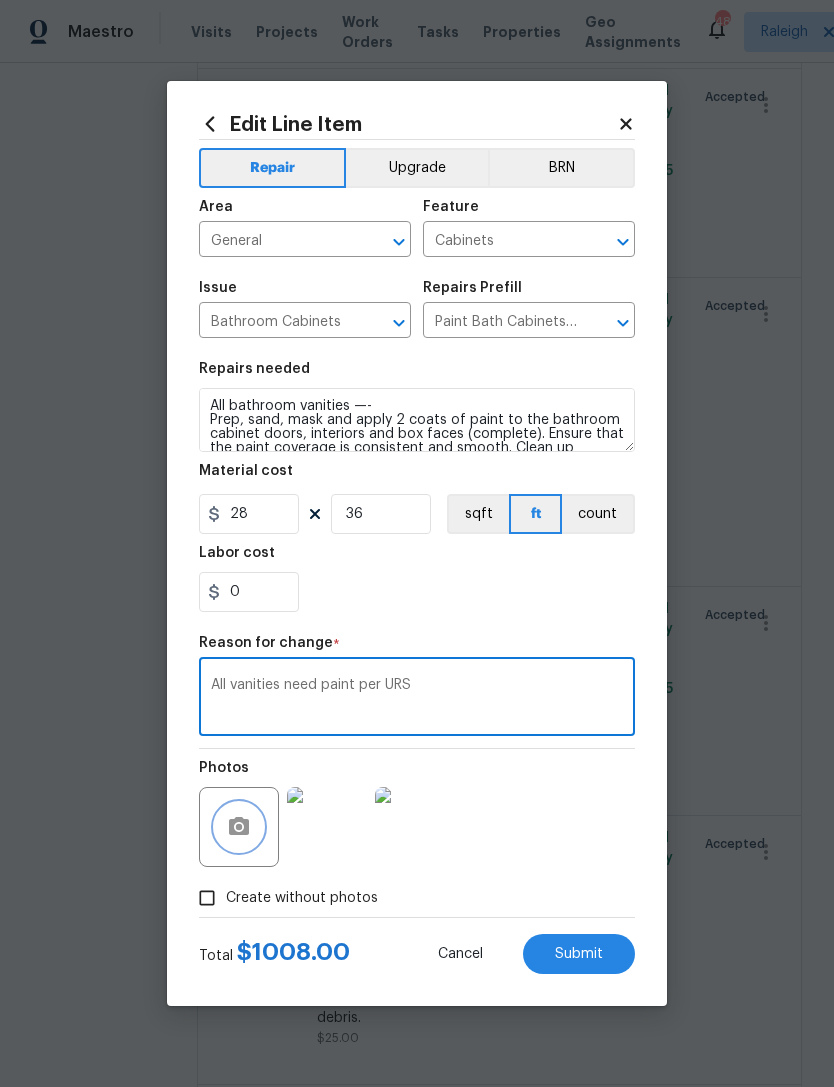 click 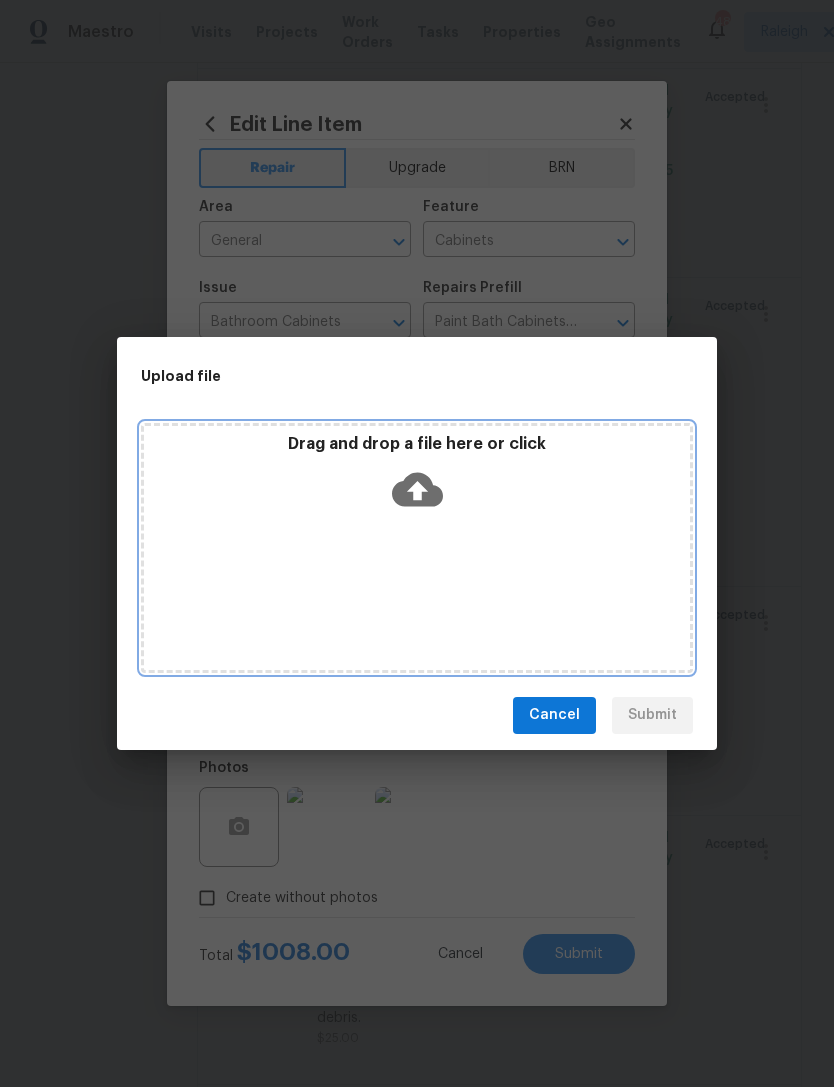 click 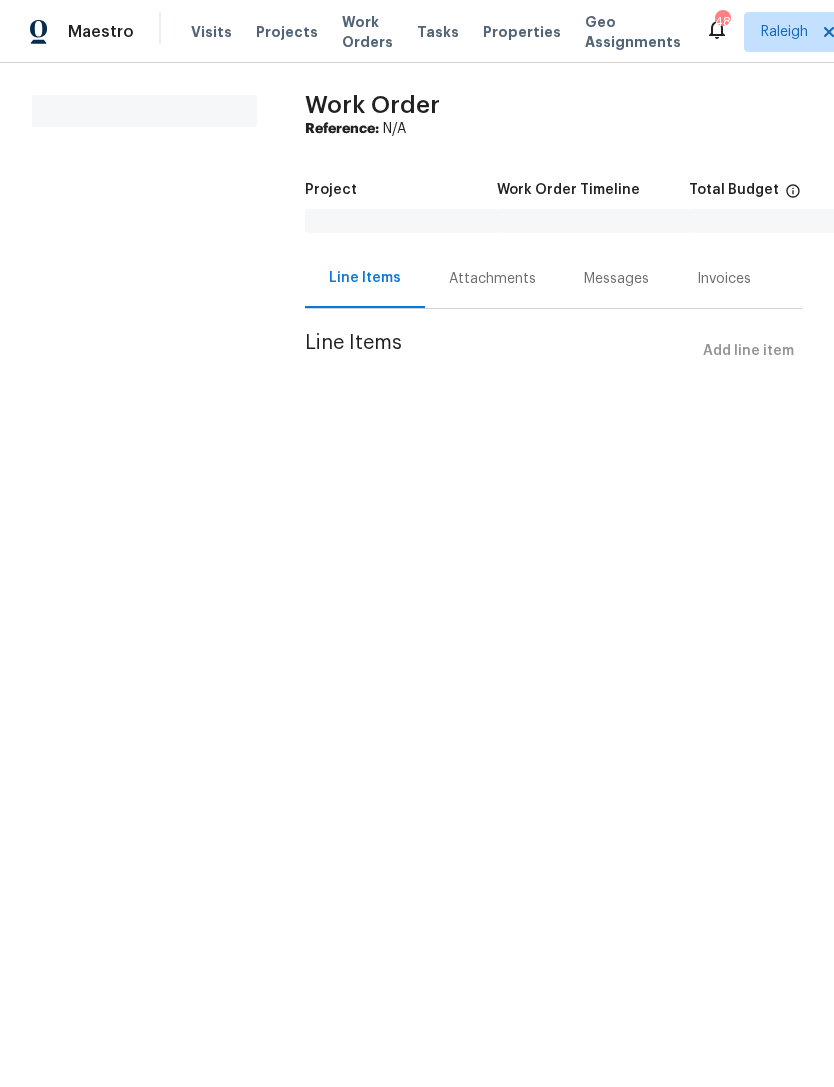 scroll, scrollTop: 0, scrollLeft: 0, axis: both 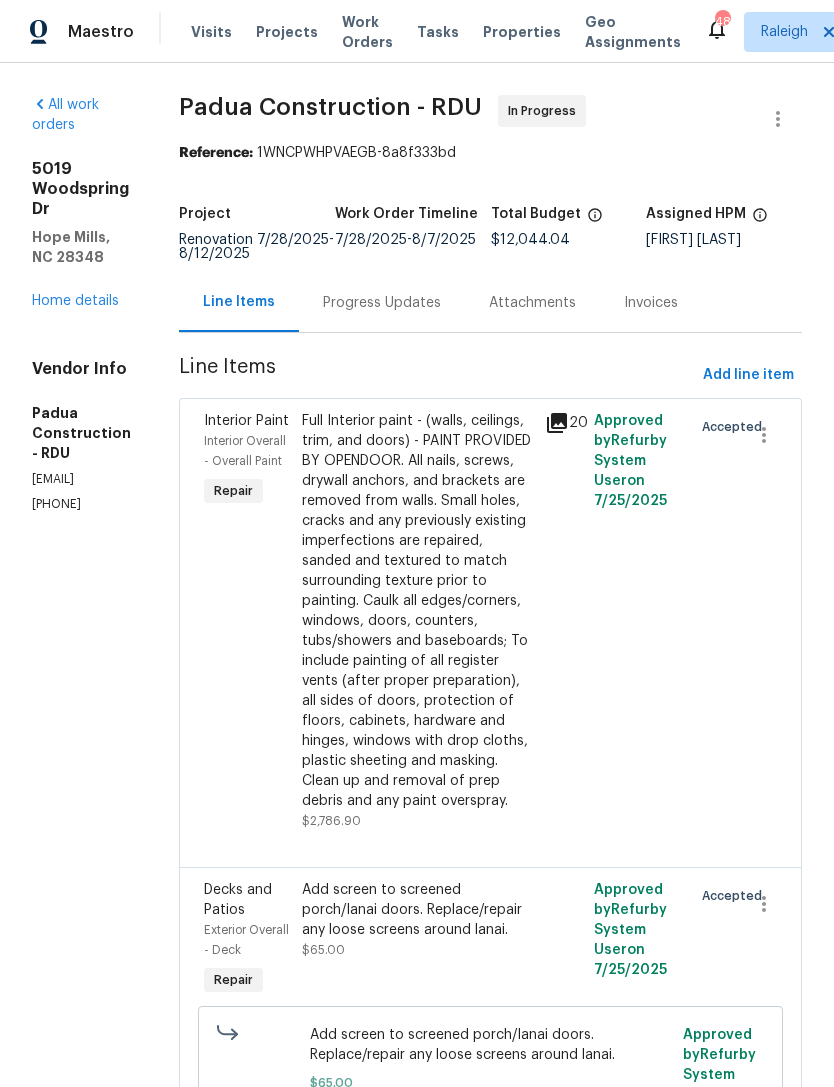 click on "Home details" at bounding box center [75, 301] 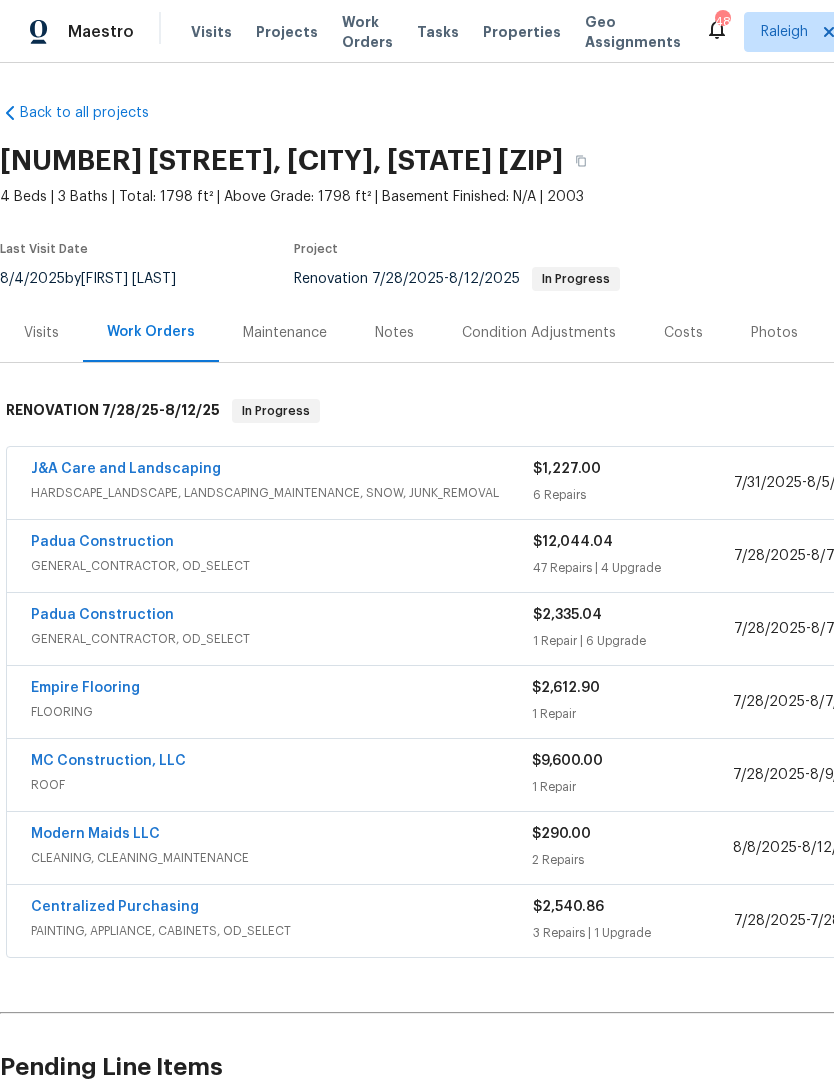 click on "Costs" at bounding box center (683, 333) 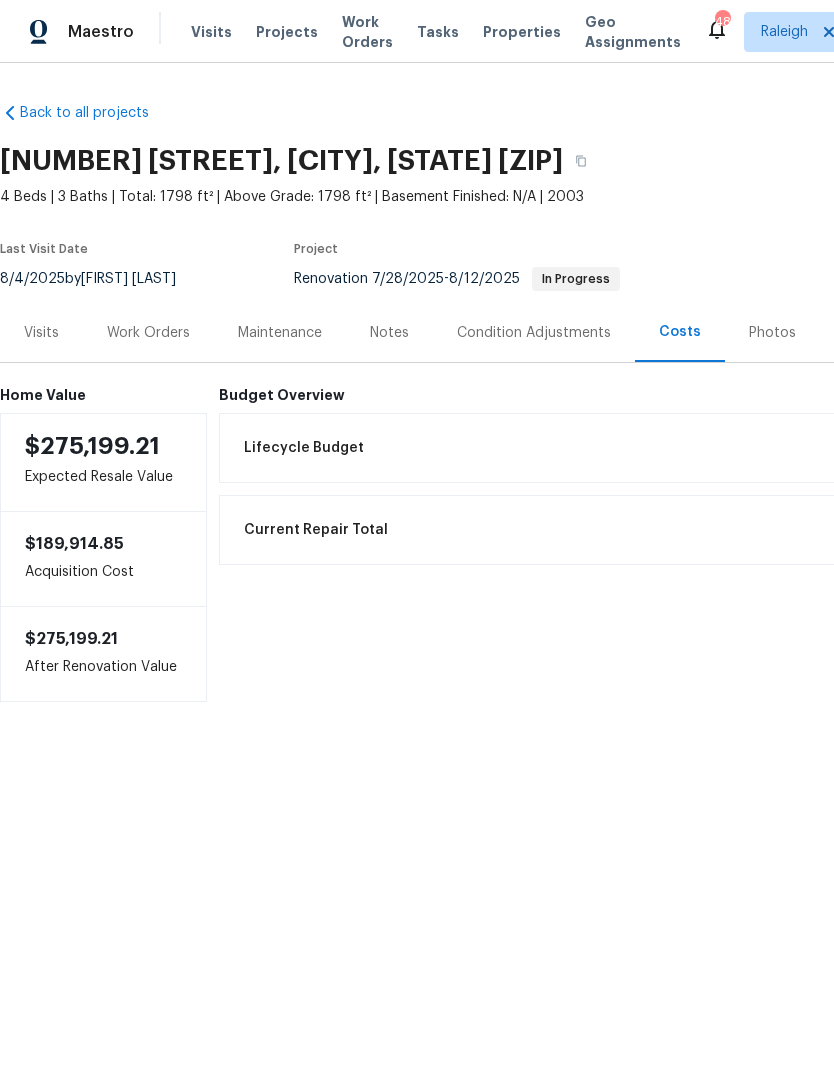 scroll, scrollTop: 0, scrollLeft: 0, axis: both 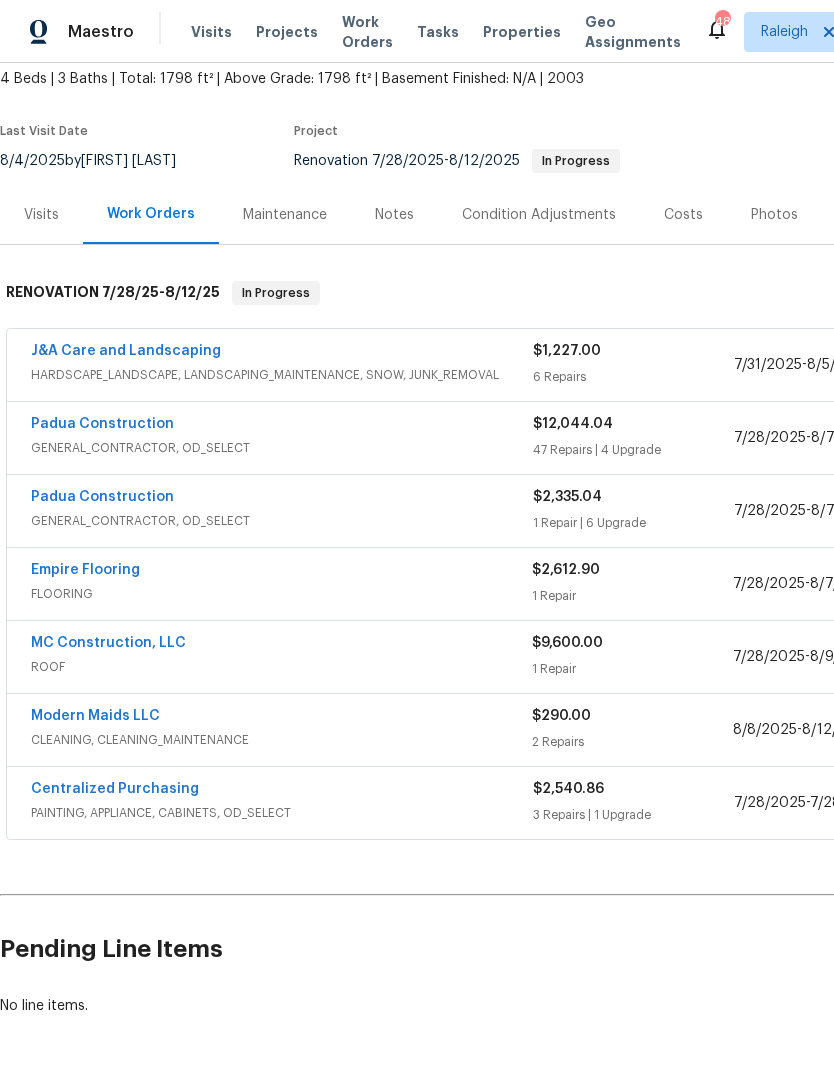 click on "Notes" at bounding box center (394, 215) 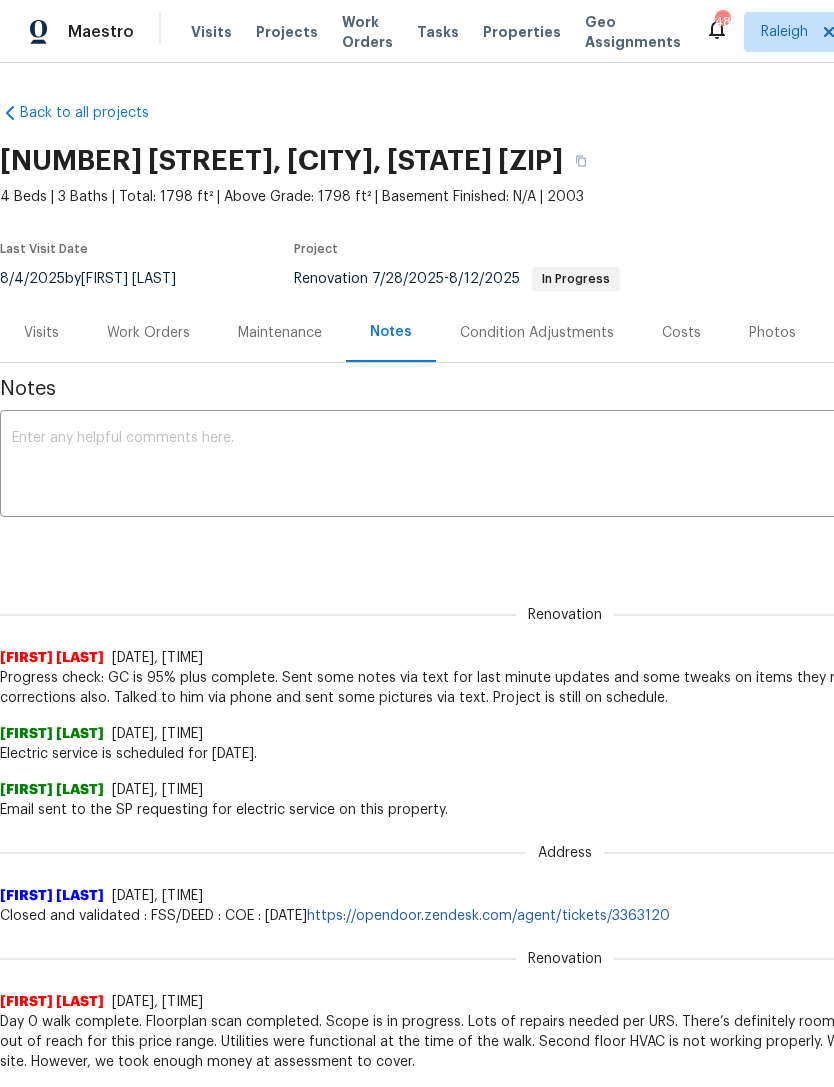 scroll, scrollTop: 0, scrollLeft: 0, axis: both 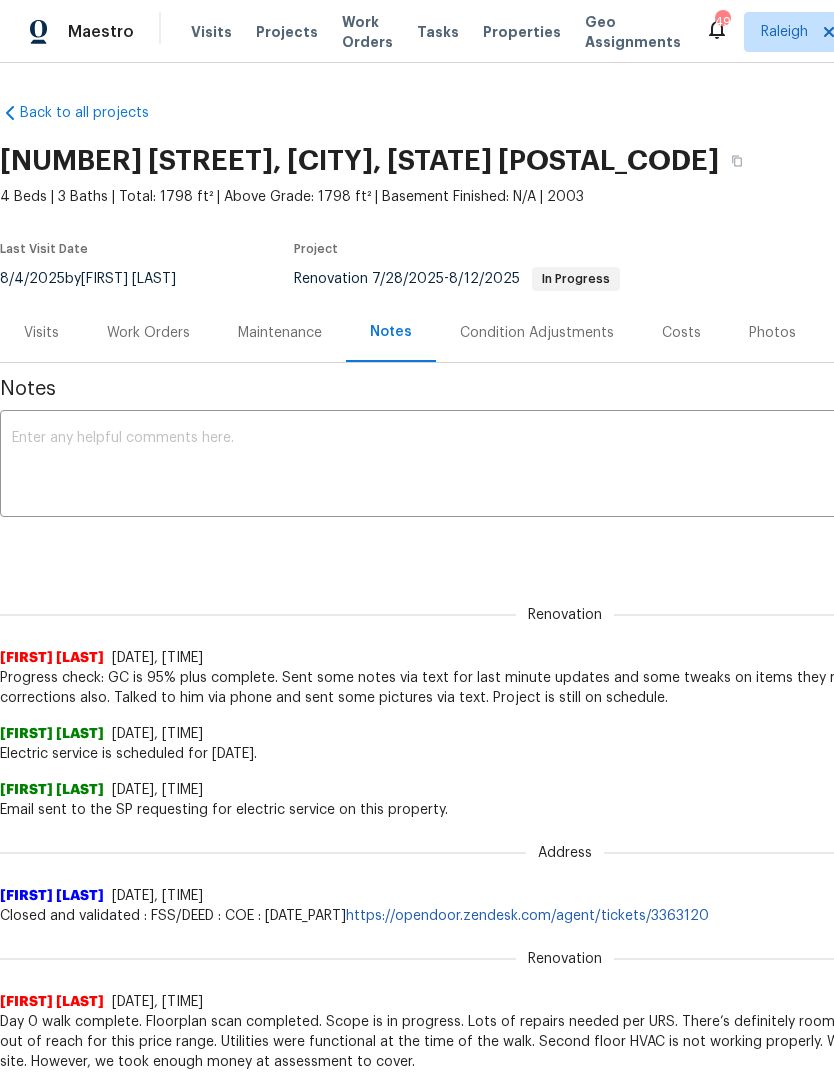 click on "Work Orders" at bounding box center (148, 333) 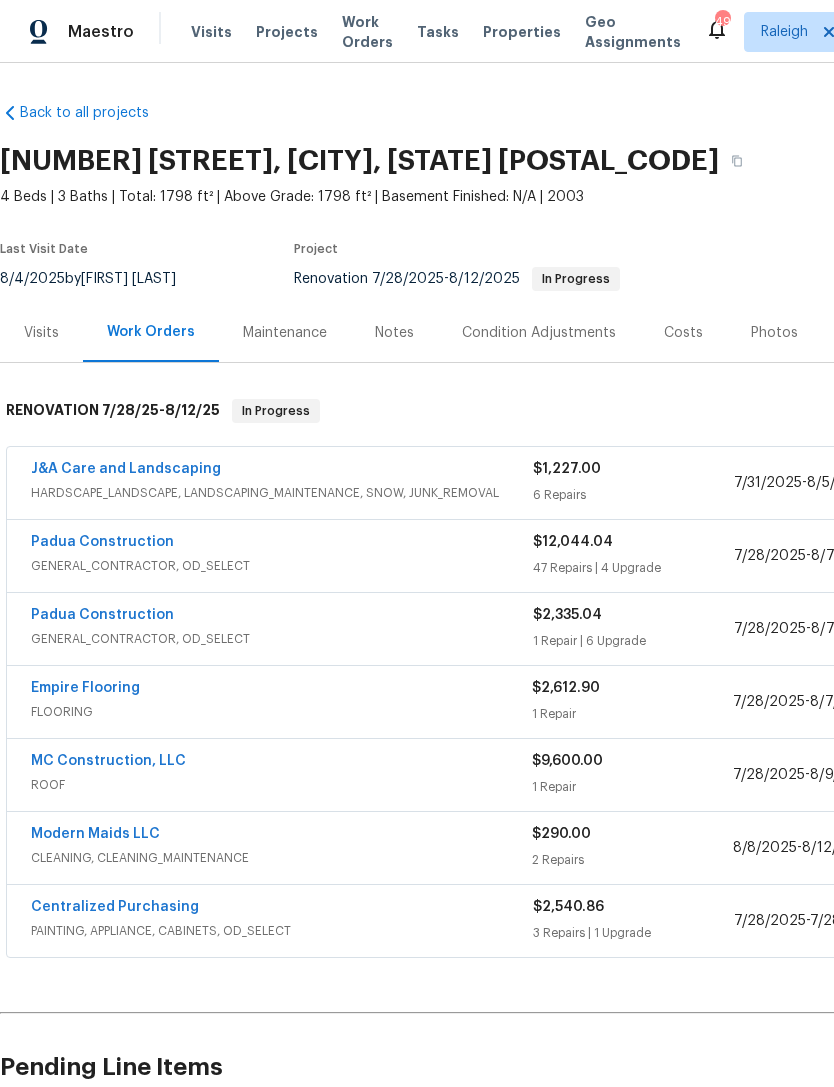 click on "HARDSCAPE_LANDSCAPE, LANDSCAPING_MAINTENANCE, SNOW, JUNK_REMOVAL" at bounding box center [282, 493] 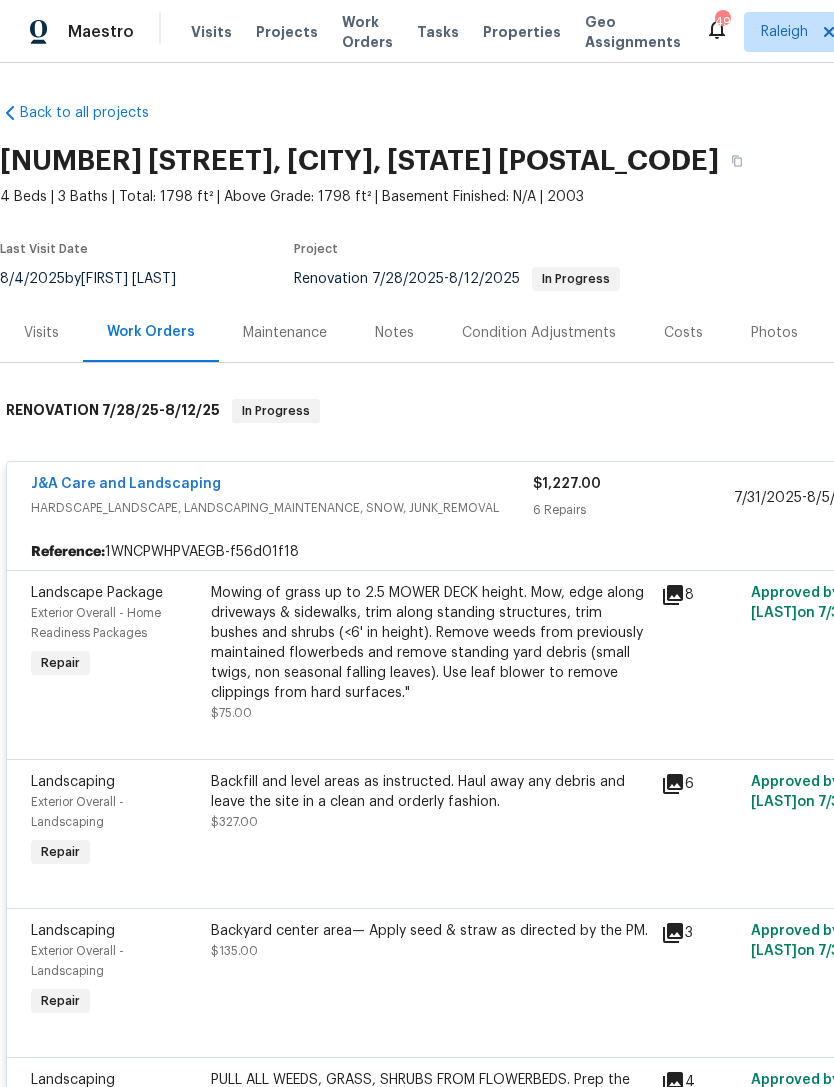 scroll, scrollTop: 0, scrollLeft: 0, axis: both 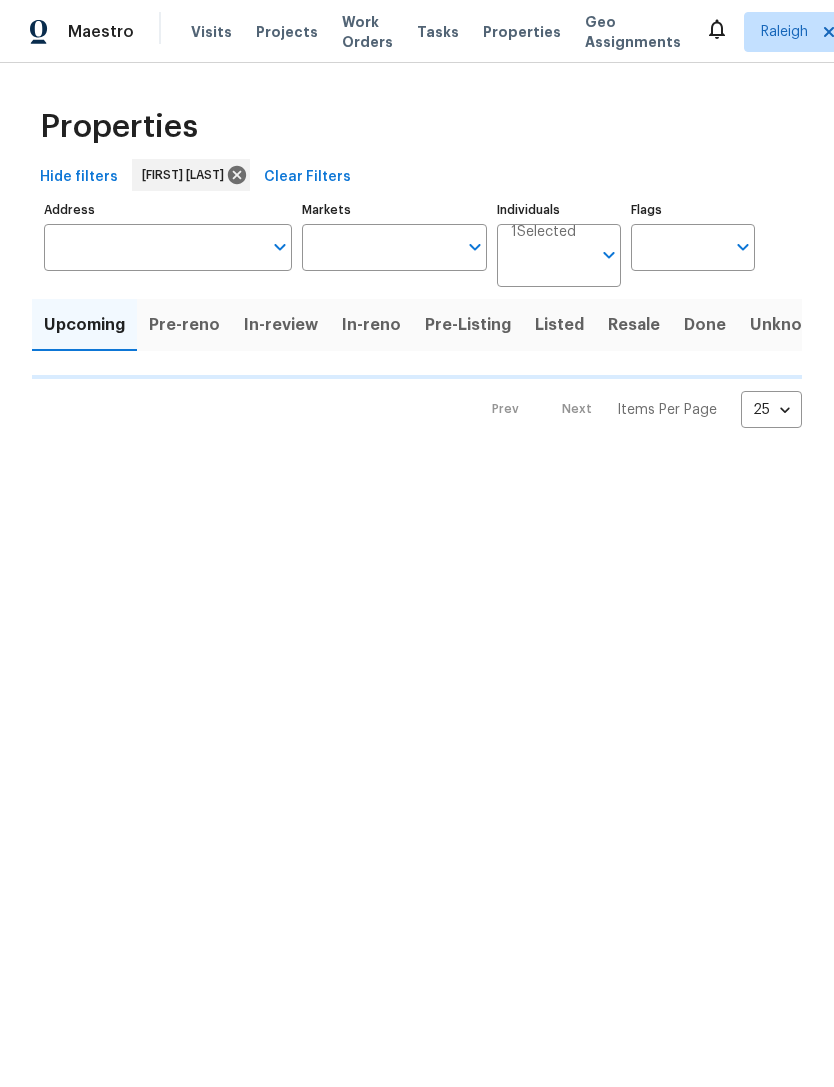 type on "100" 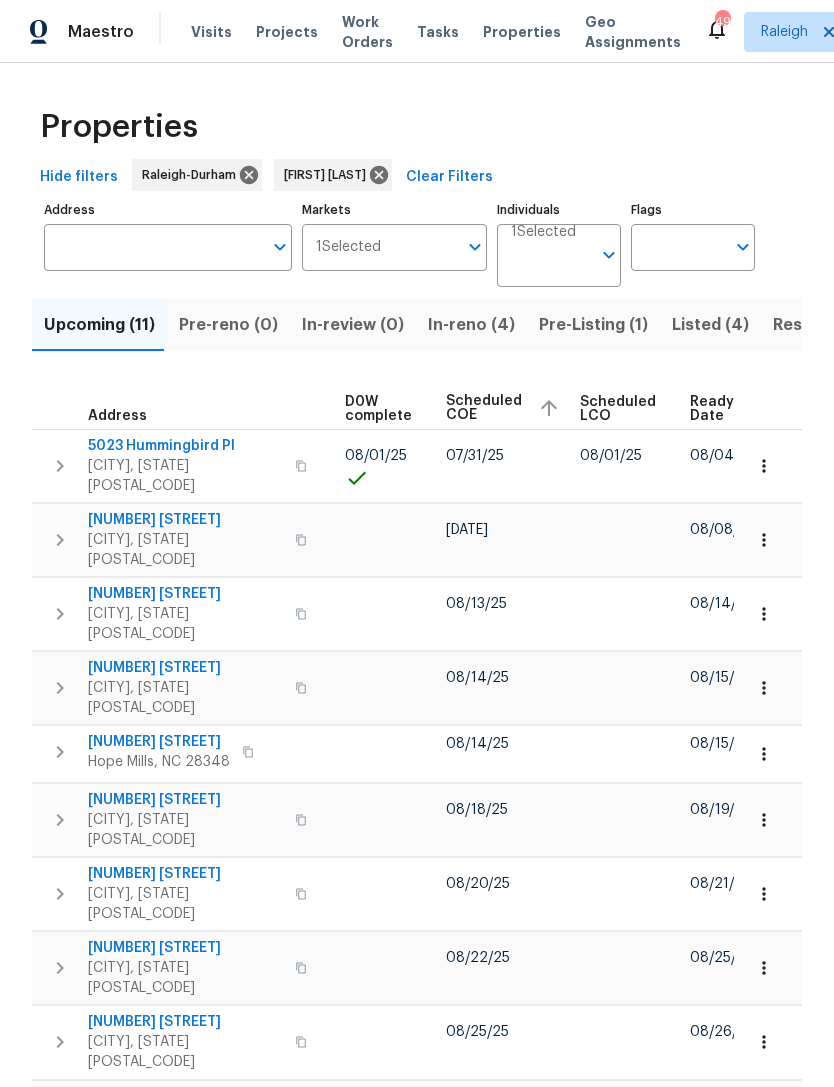 scroll, scrollTop: 0, scrollLeft: 527, axis: horizontal 